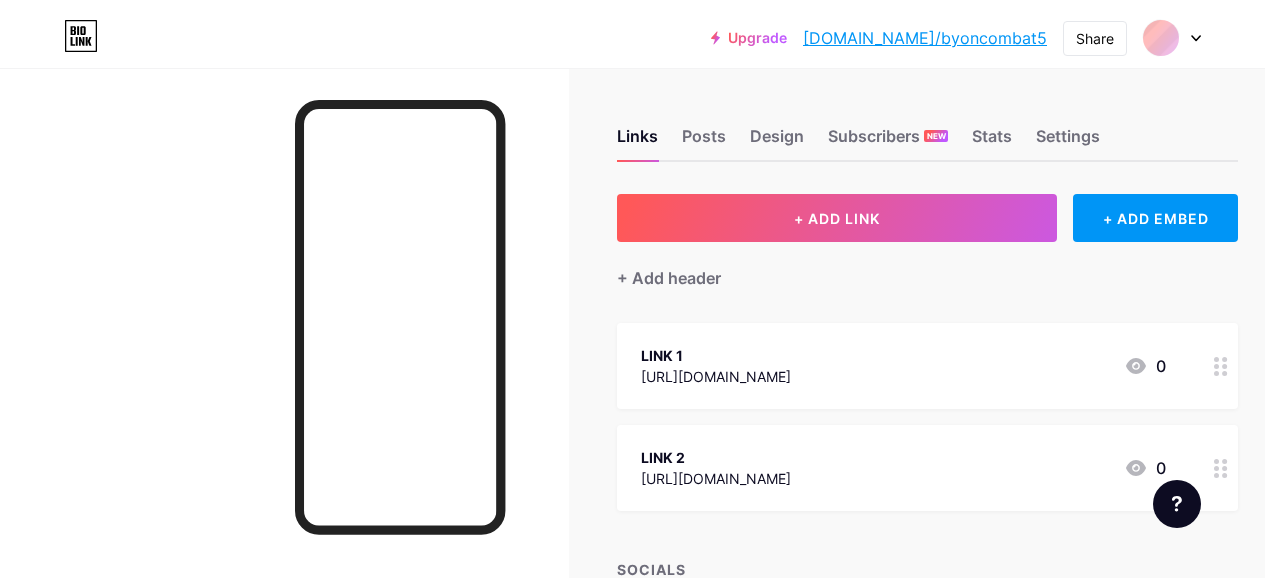 scroll, scrollTop: 0, scrollLeft: 0, axis: both 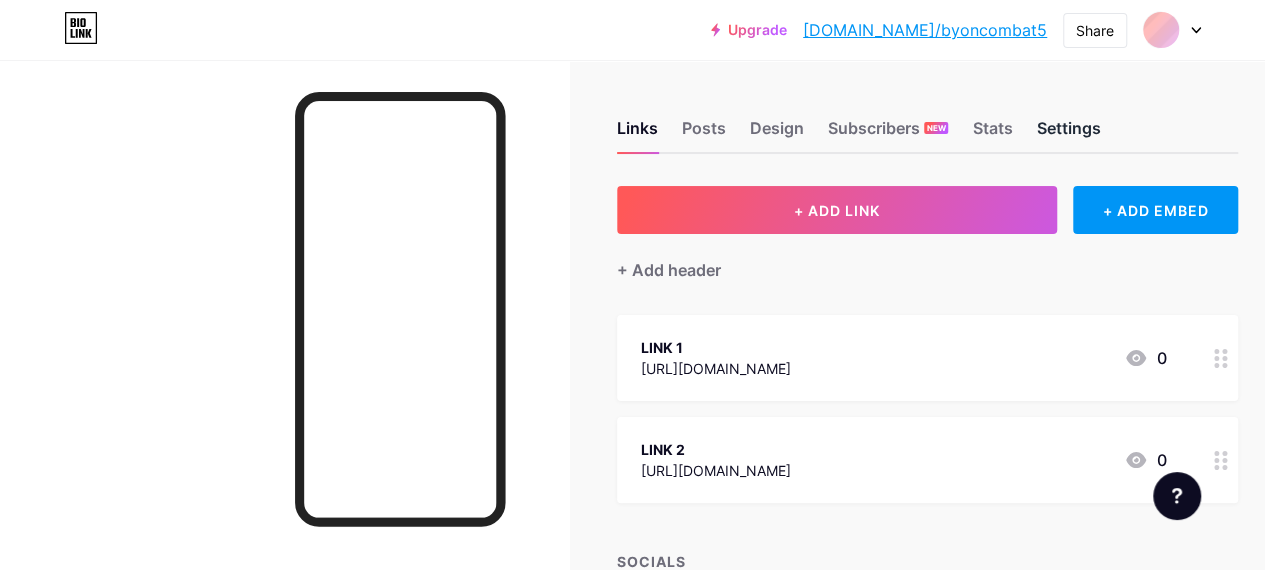 click on "Settings" at bounding box center (1068, 134) 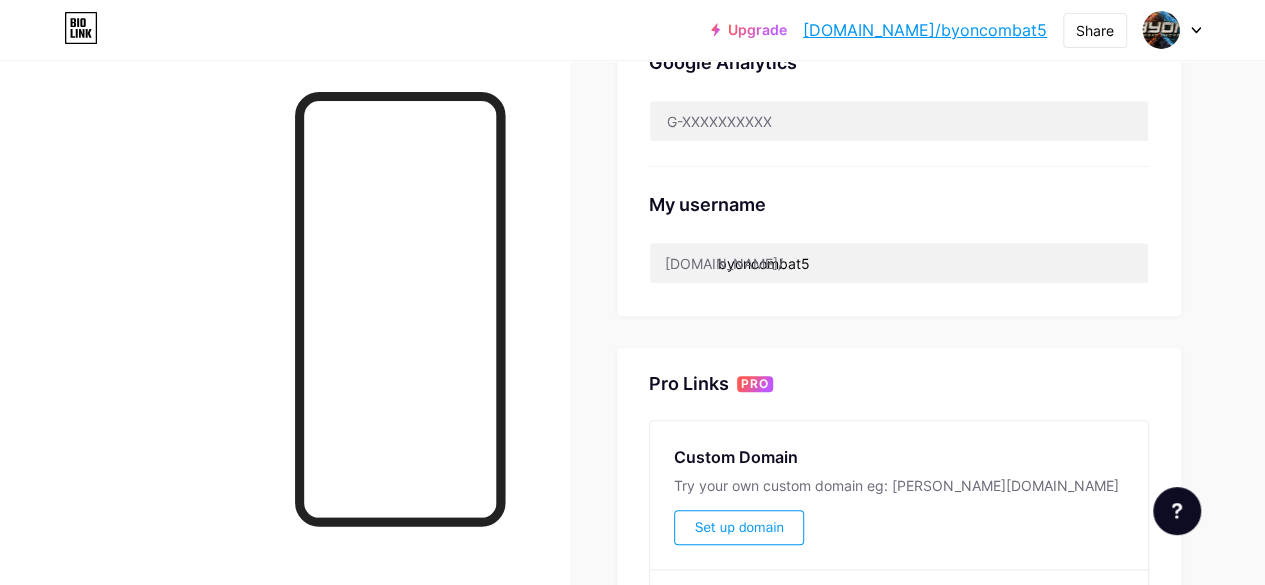 scroll, scrollTop: 800, scrollLeft: 0, axis: vertical 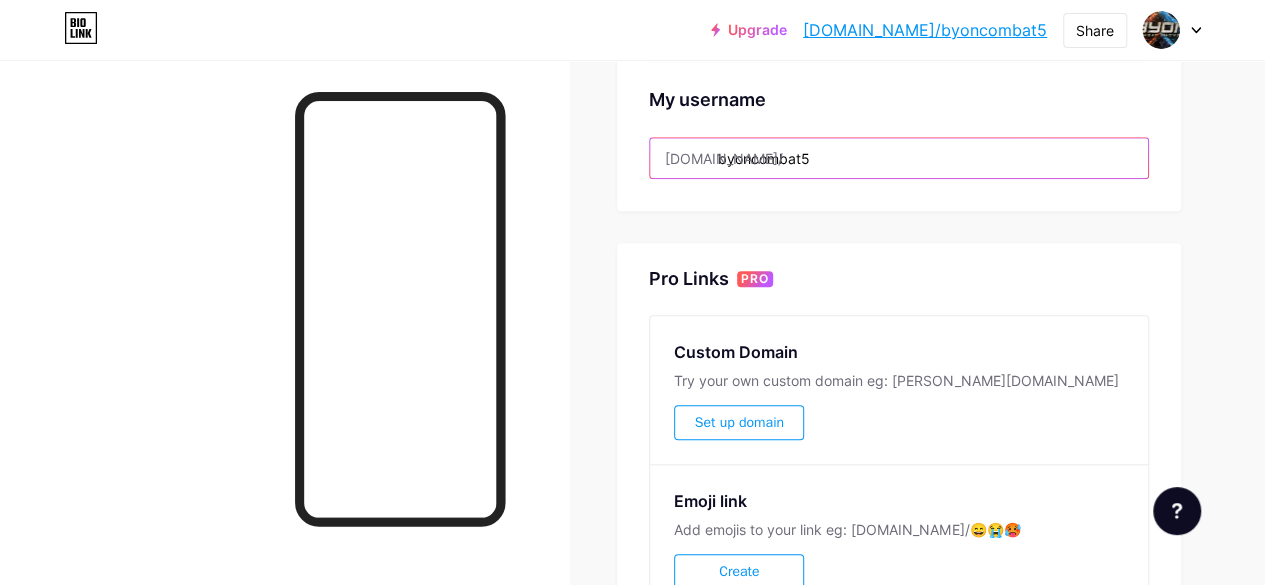 click on "byoncombat5" at bounding box center [899, 158] 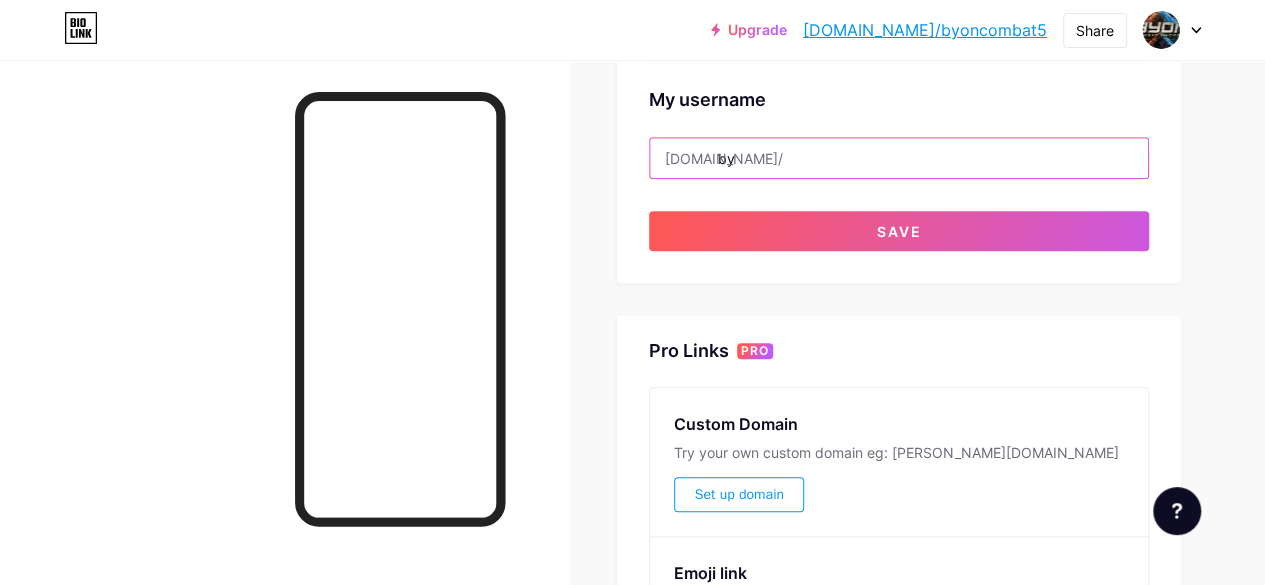 type on "b" 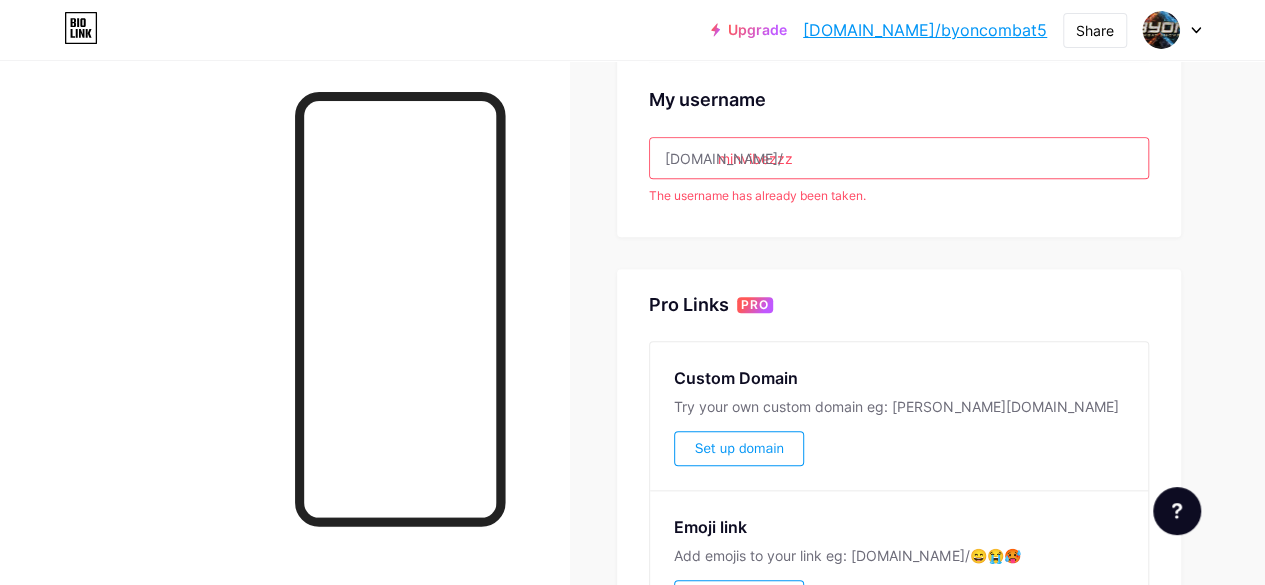 click on "Preferred link   This is an aesthetic choice. Both links are usable.
bio.link/ byoncombat5       byoncombat5 .bio.link
NSFW warning       Show a warning before displaying your page.     SEO   Choose the title and description to appear on search engines and social posts.           Google Analytics       My username   bio.link/   minvibezzz     The username has already been taken.       Pro Links   PRO   Custom Domain   Try your own custom domain eg: jaseem.com   Set
up domain             Emoji link   Add emojis to your link eg: bio.link/😄😭🥵   Create
Go to  Help Center  to learn more or to contact support.   Changes saved" at bounding box center (899, 47) 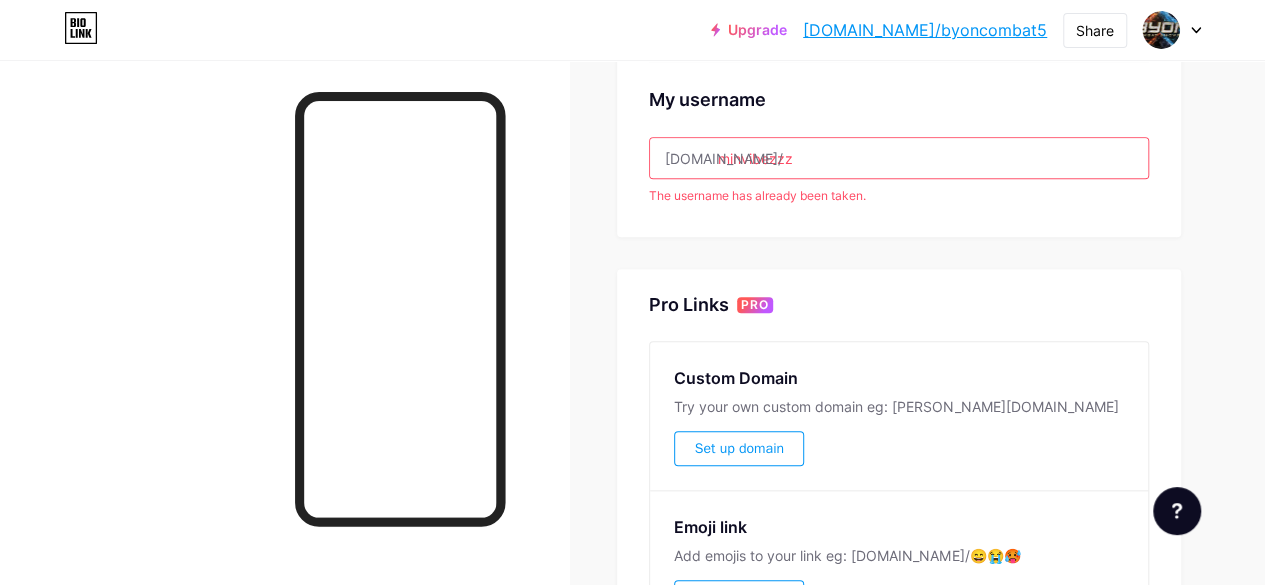 click on "minvibezzz" at bounding box center [899, 158] 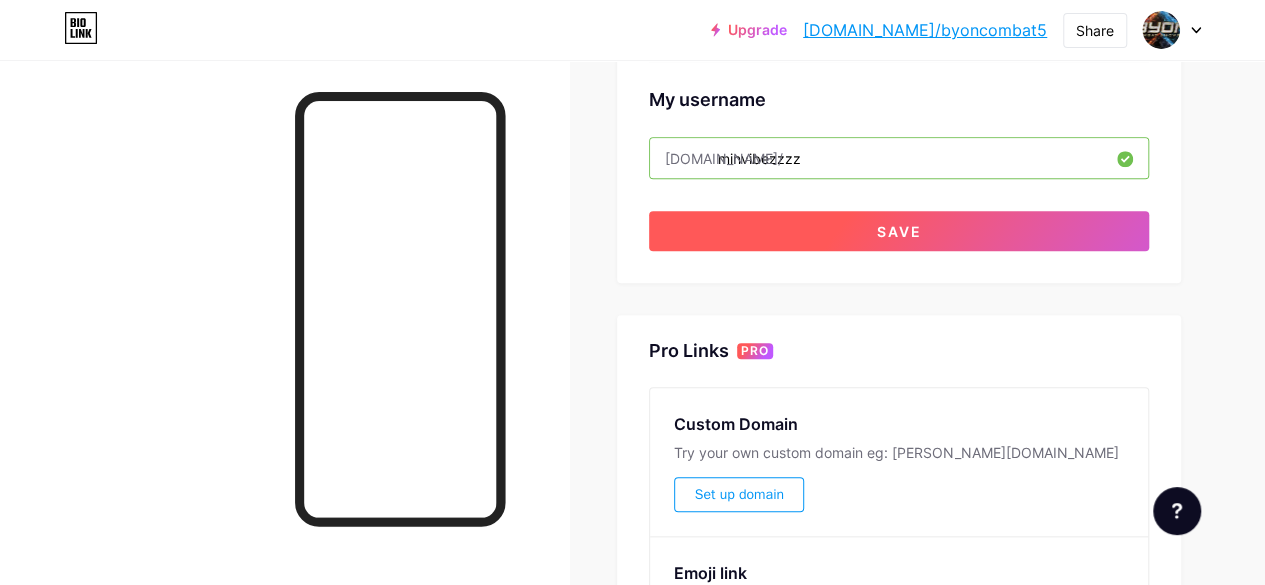click on "Save" at bounding box center (899, 231) 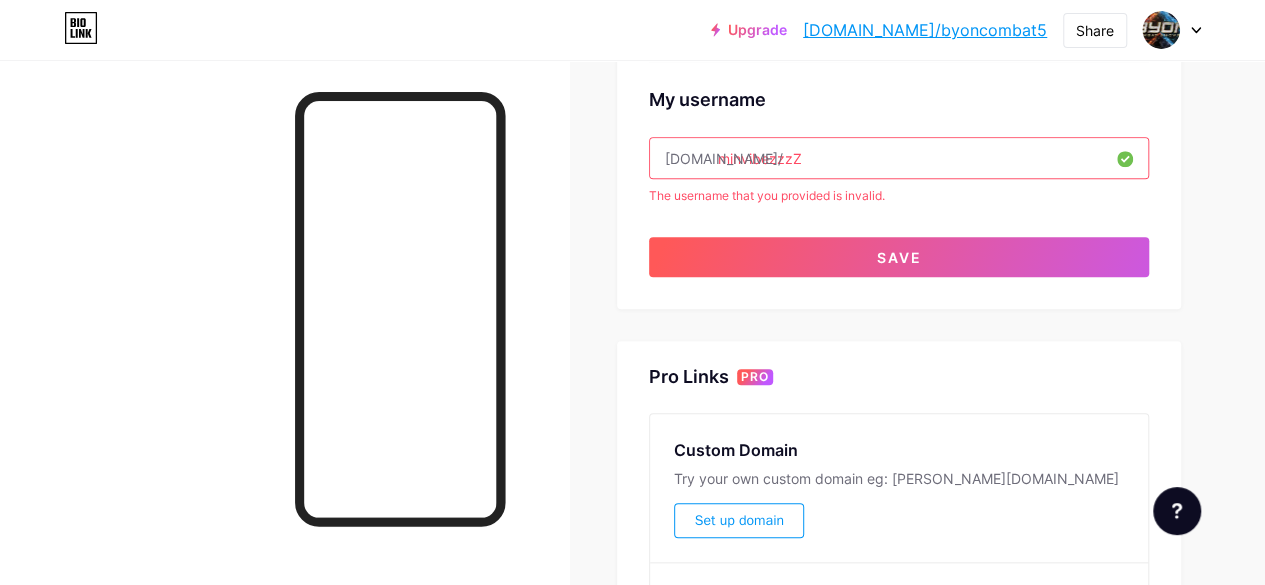 click on "minvibezzzZ" at bounding box center (899, 158) 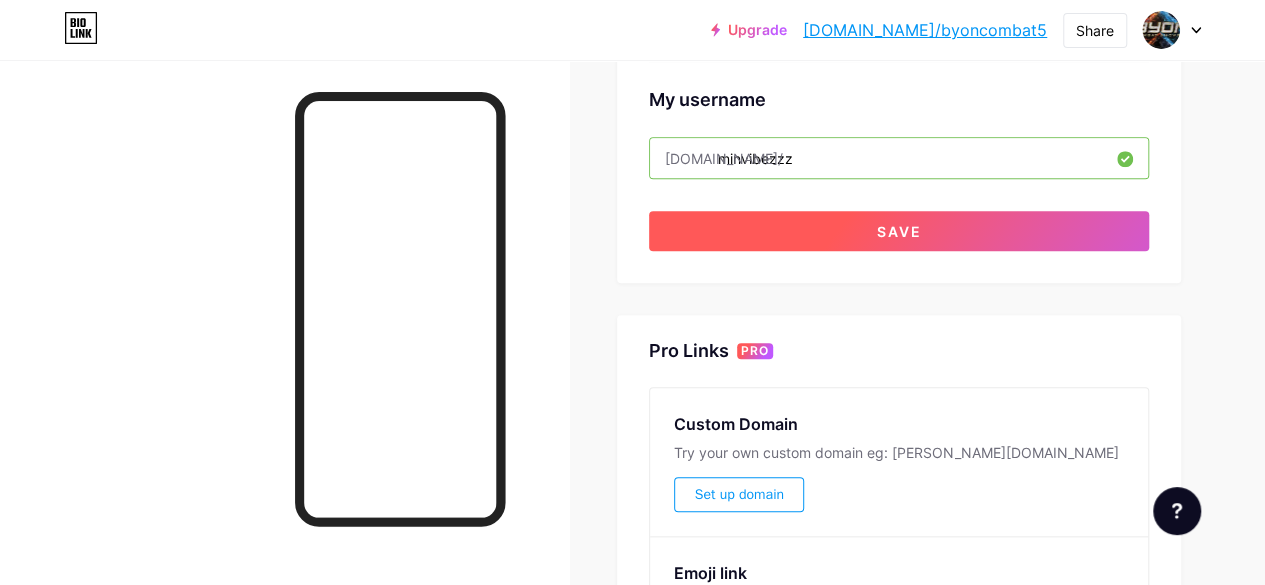 type on "minvibezzz" 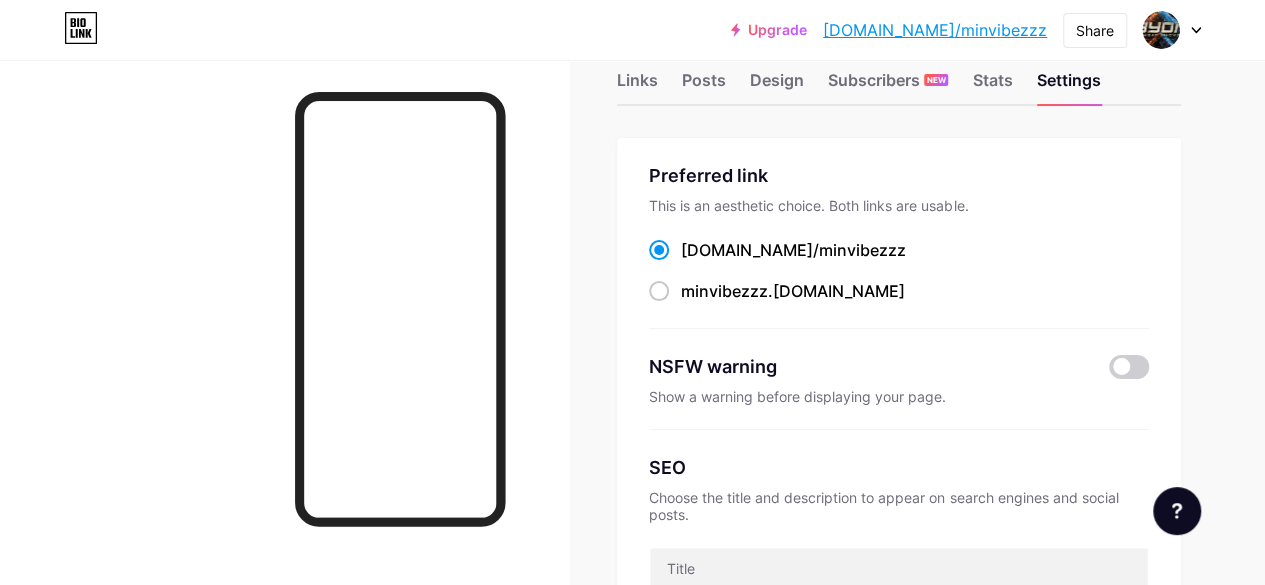 scroll, scrollTop: 0, scrollLeft: 0, axis: both 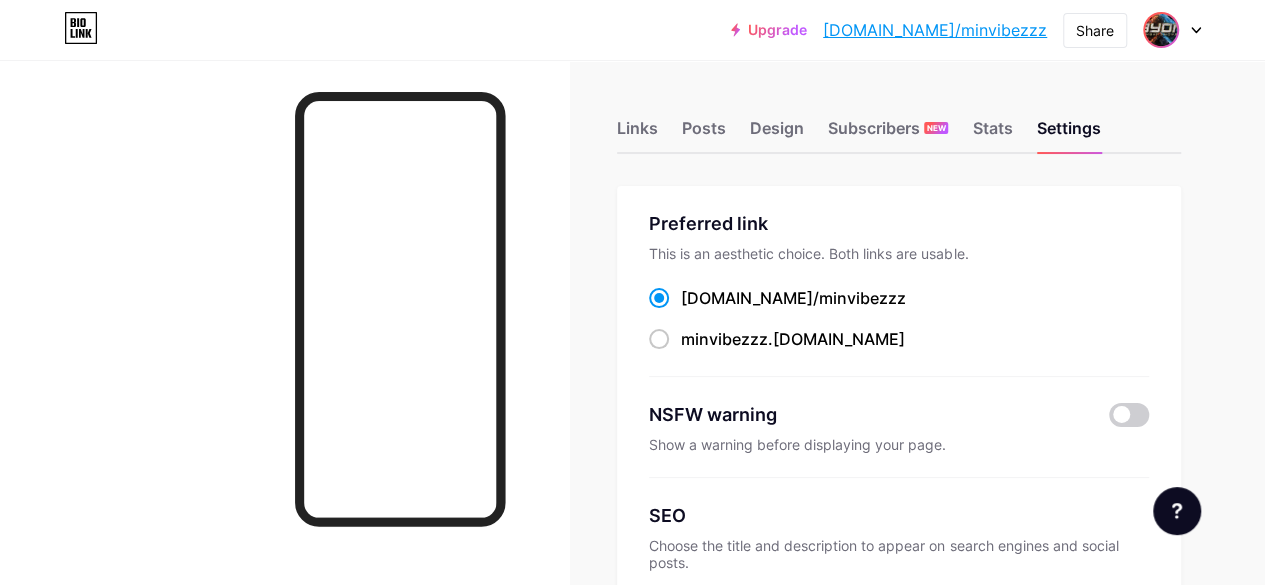 click at bounding box center [1161, 30] 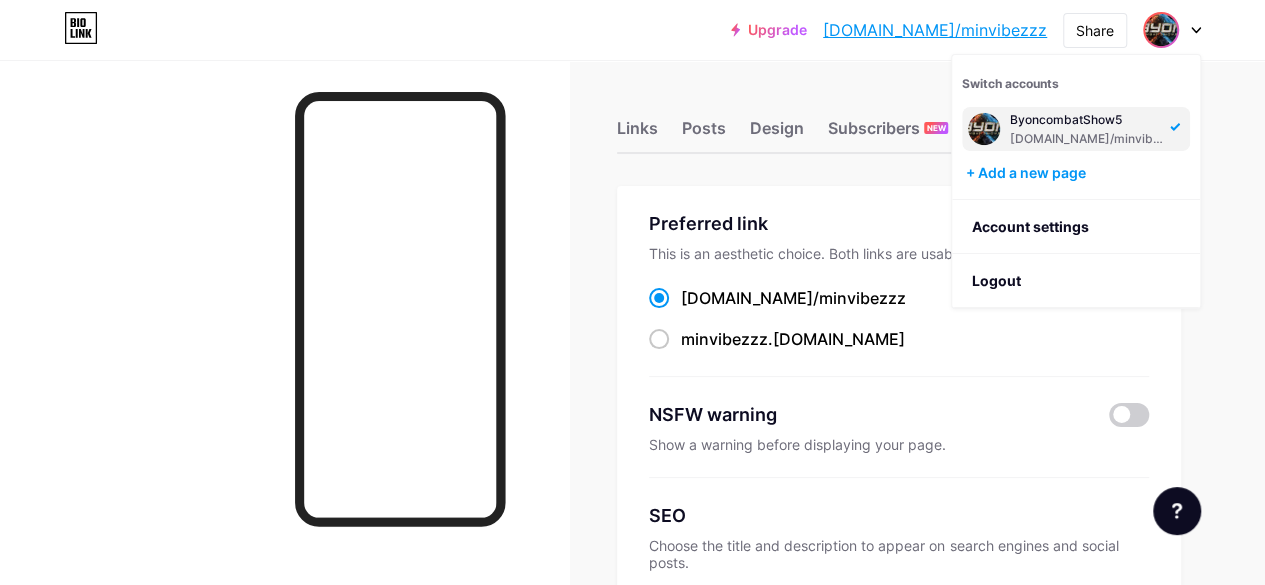 click at bounding box center [984, 129] 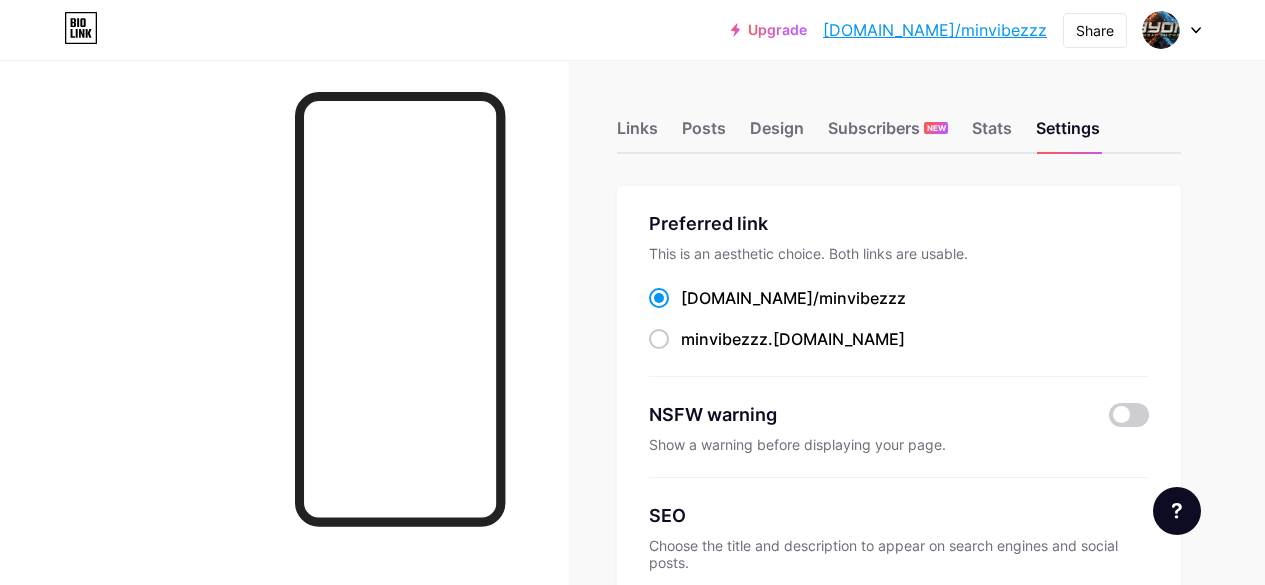scroll, scrollTop: 0, scrollLeft: 0, axis: both 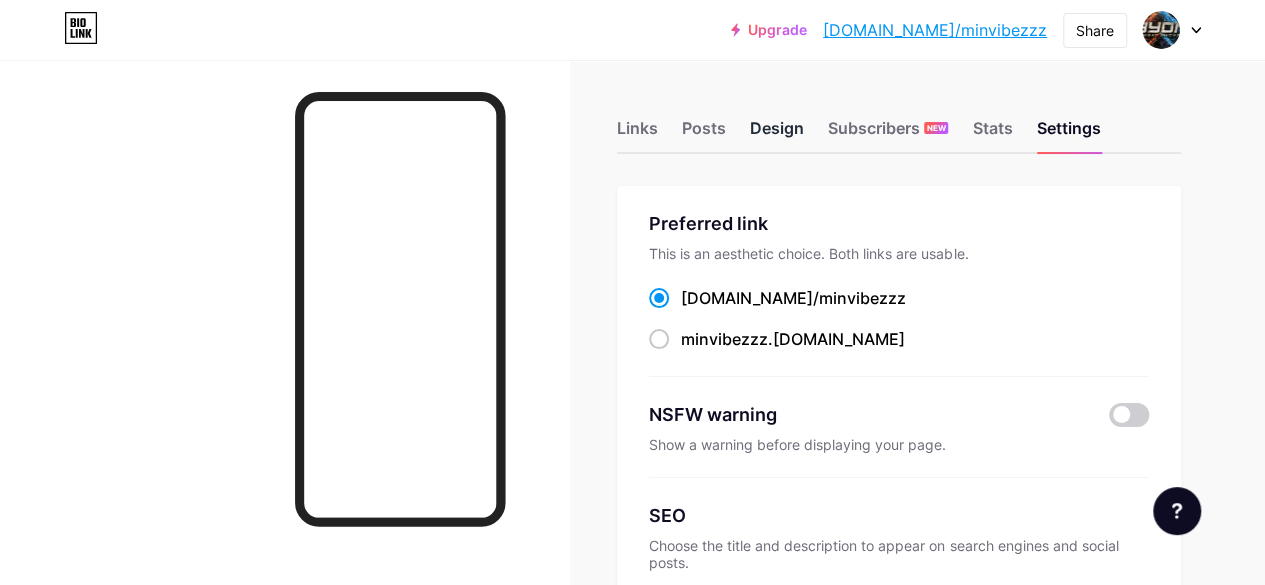 click on "Design" at bounding box center (777, 134) 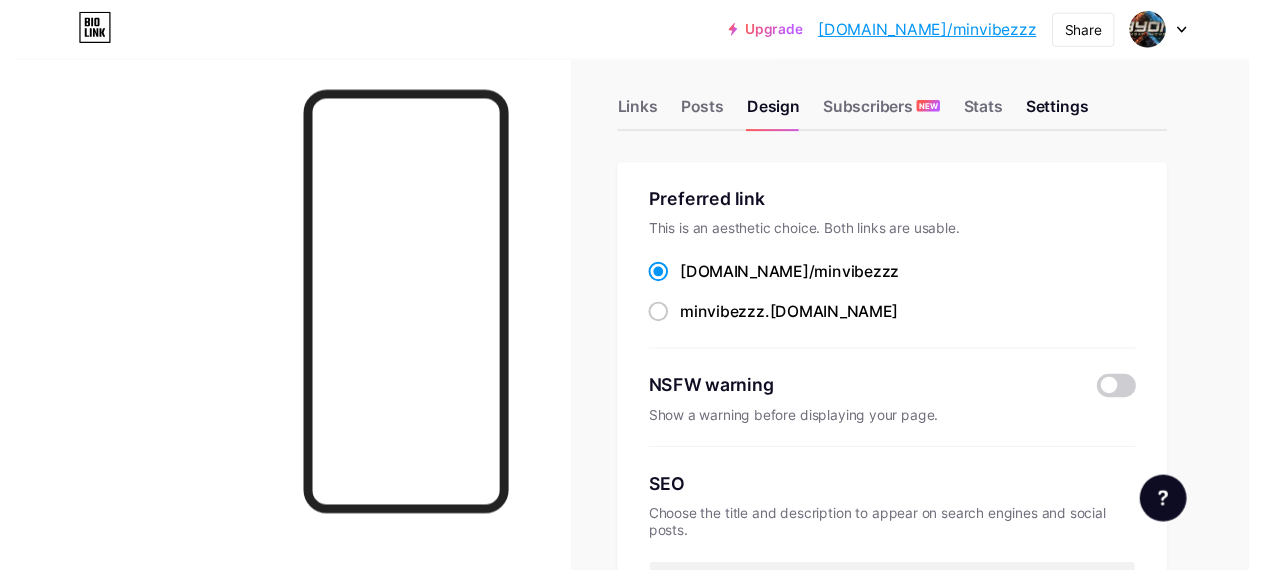 scroll, scrollTop: 0, scrollLeft: 0, axis: both 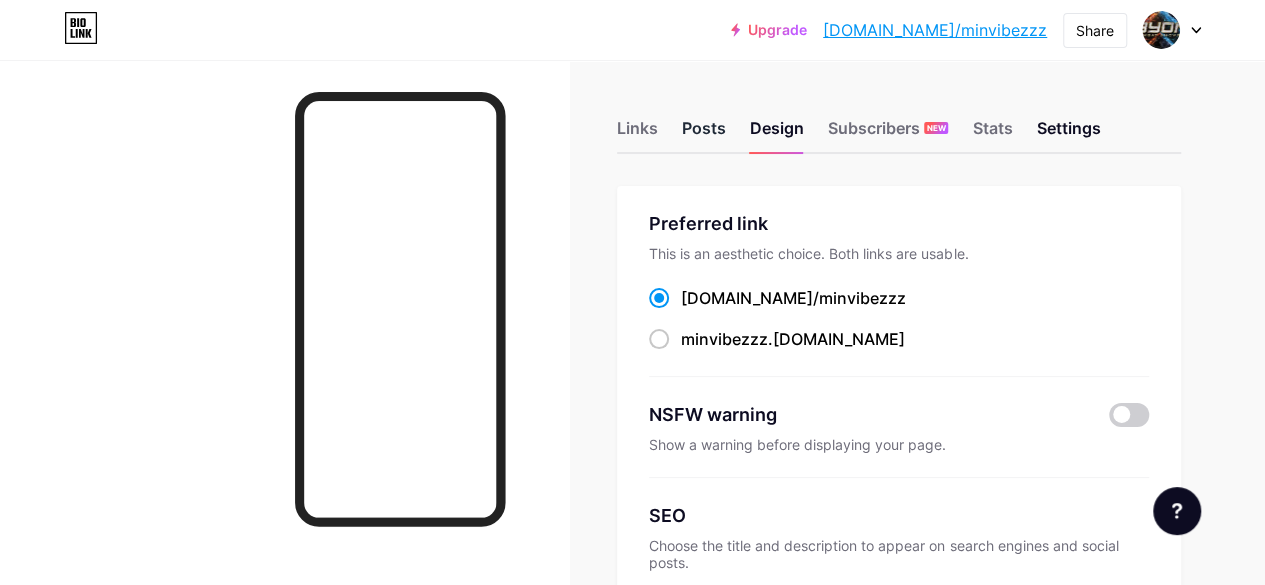 click on "Posts" at bounding box center (704, 134) 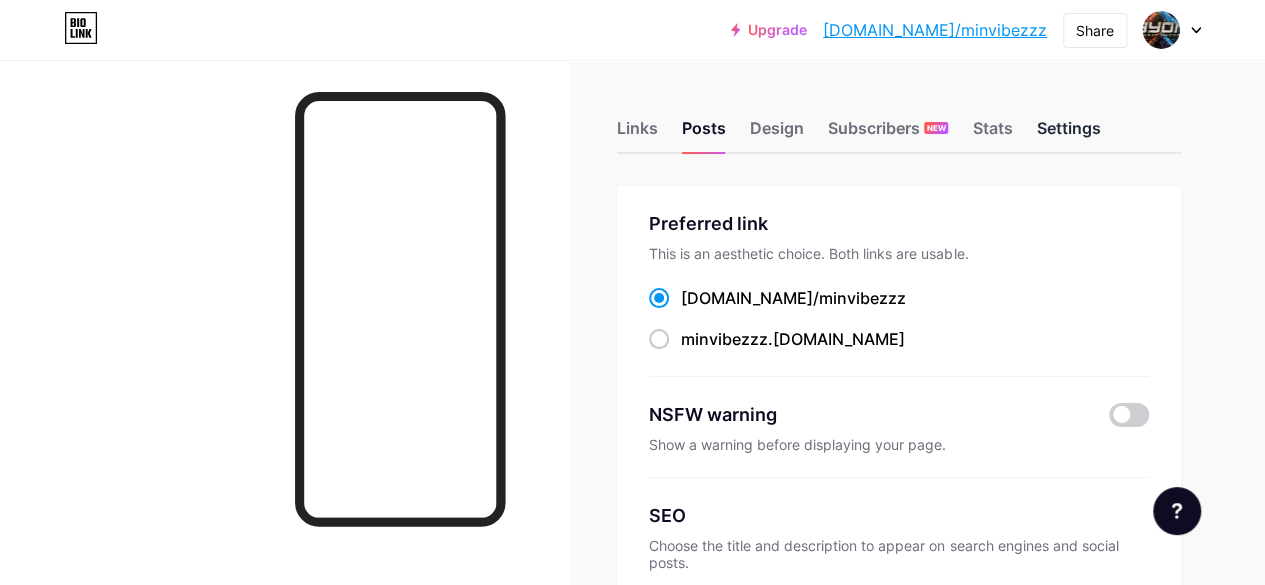 click on "Settings" at bounding box center [1068, 134] 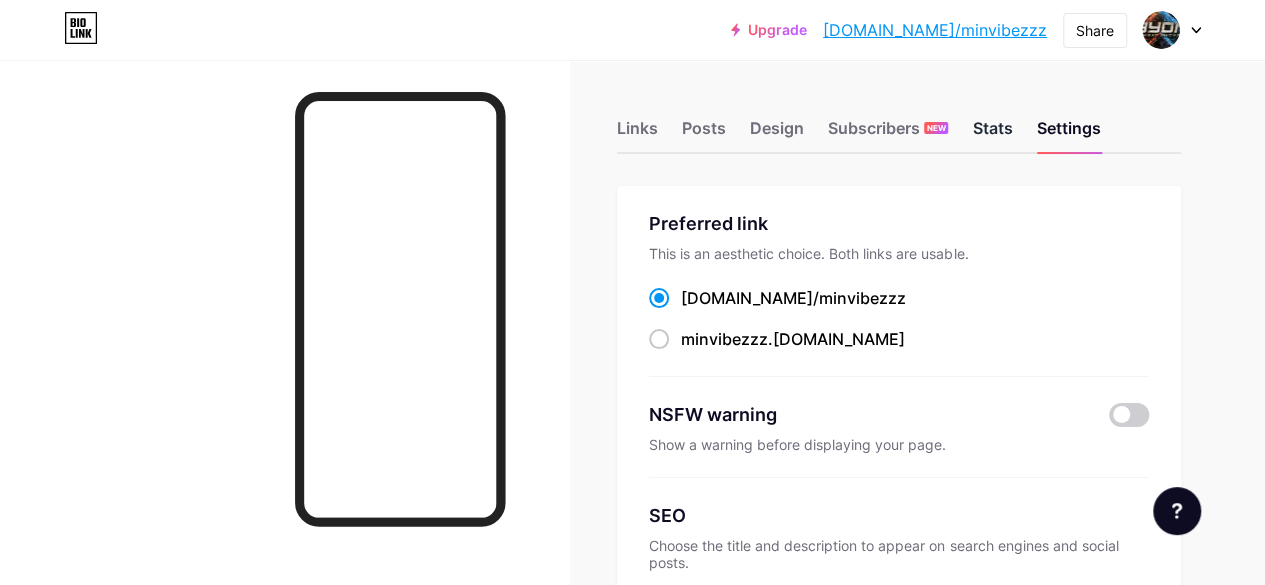 click on "Stats" at bounding box center [992, 134] 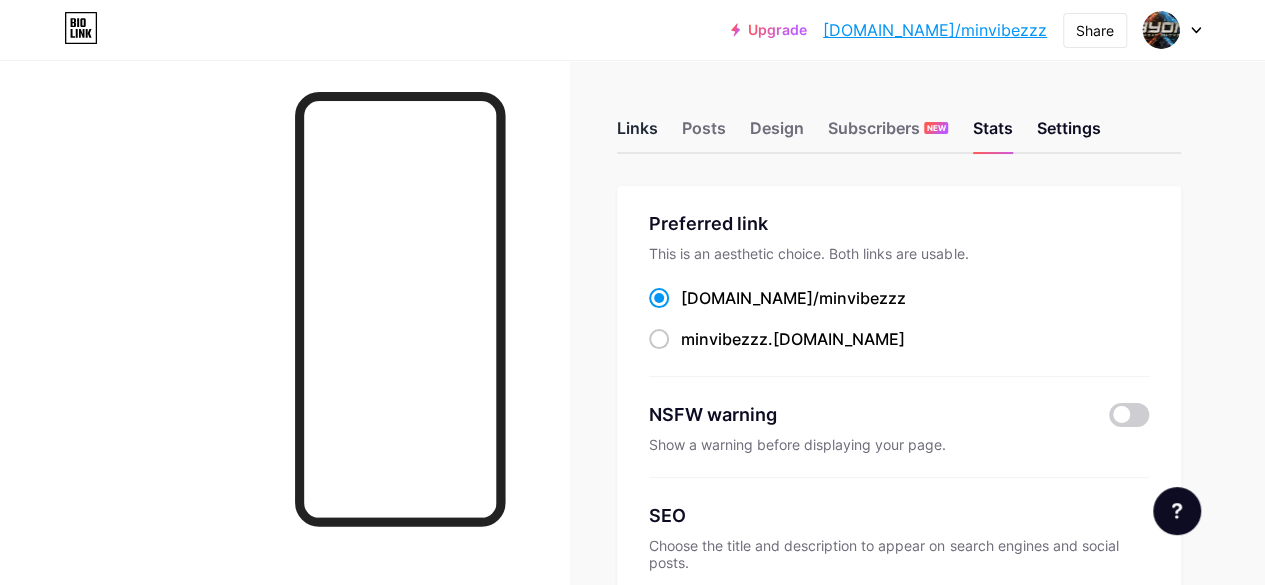 click on "Links" at bounding box center (637, 134) 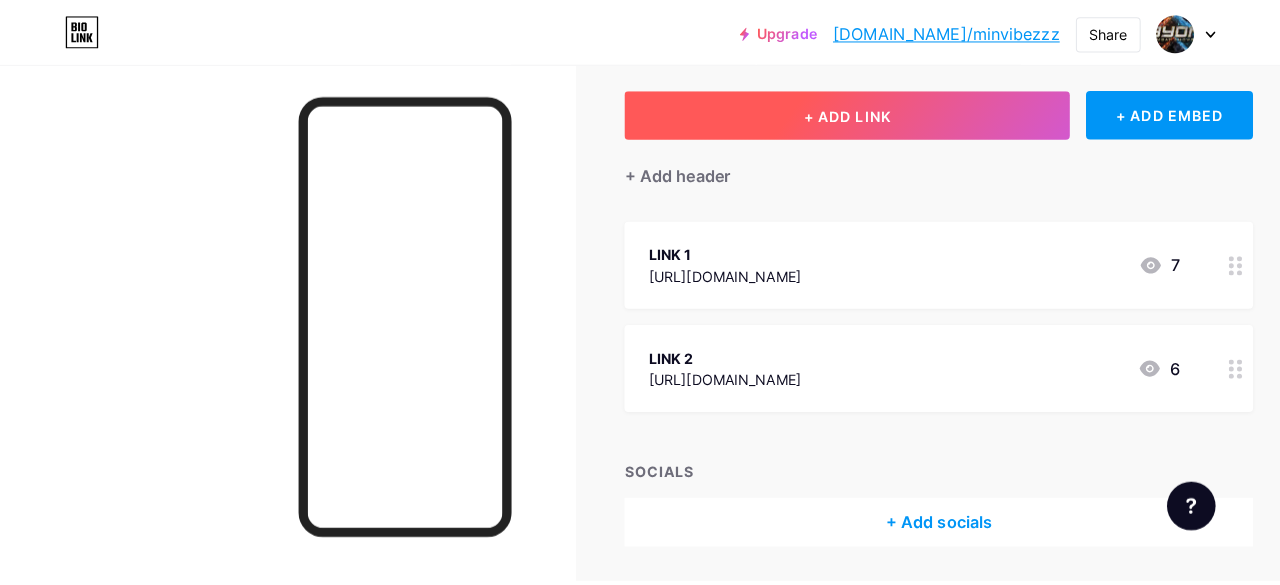 scroll, scrollTop: 0, scrollLeft: 0, axis: both 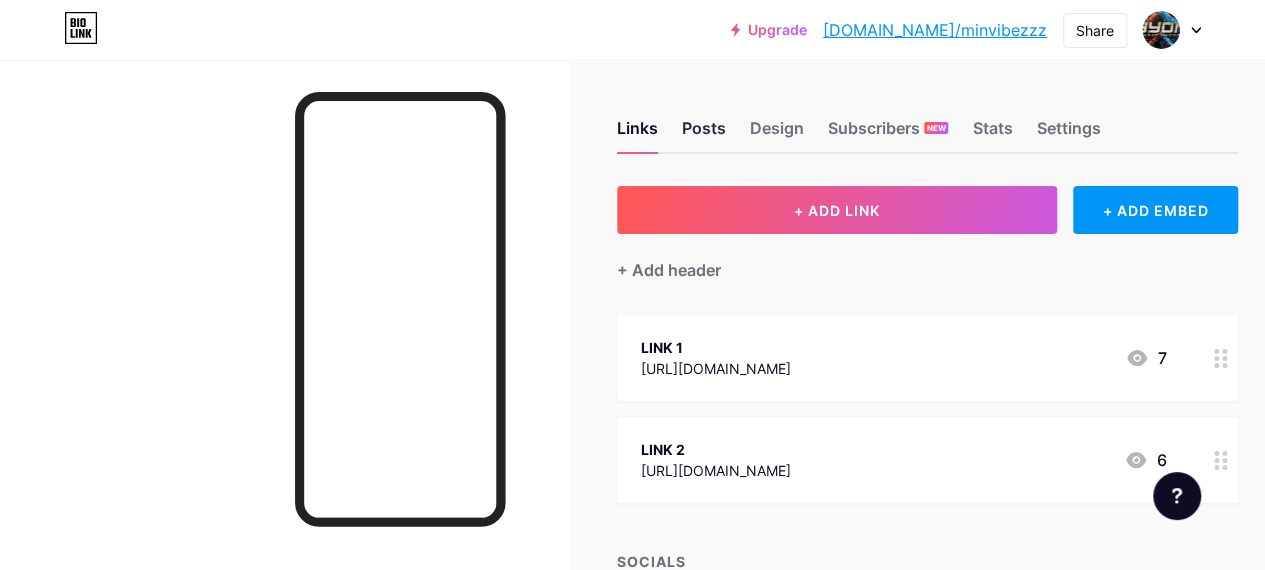 click on "Posts" at bounding box center (704, 134) 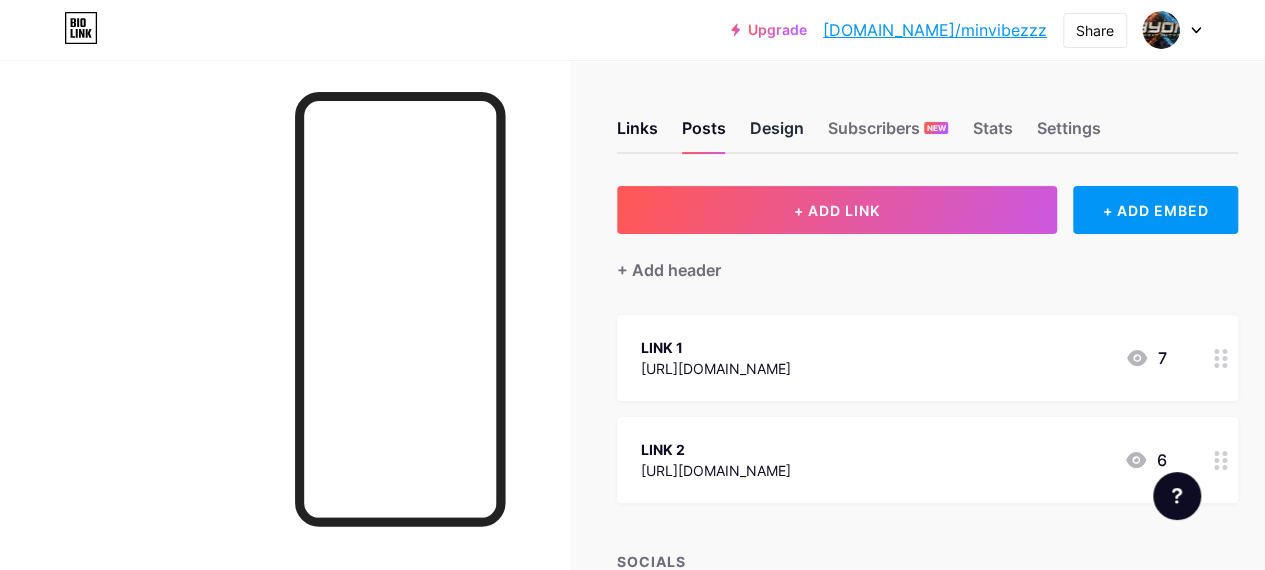 click on "Design" at bounding box center (777, 134) 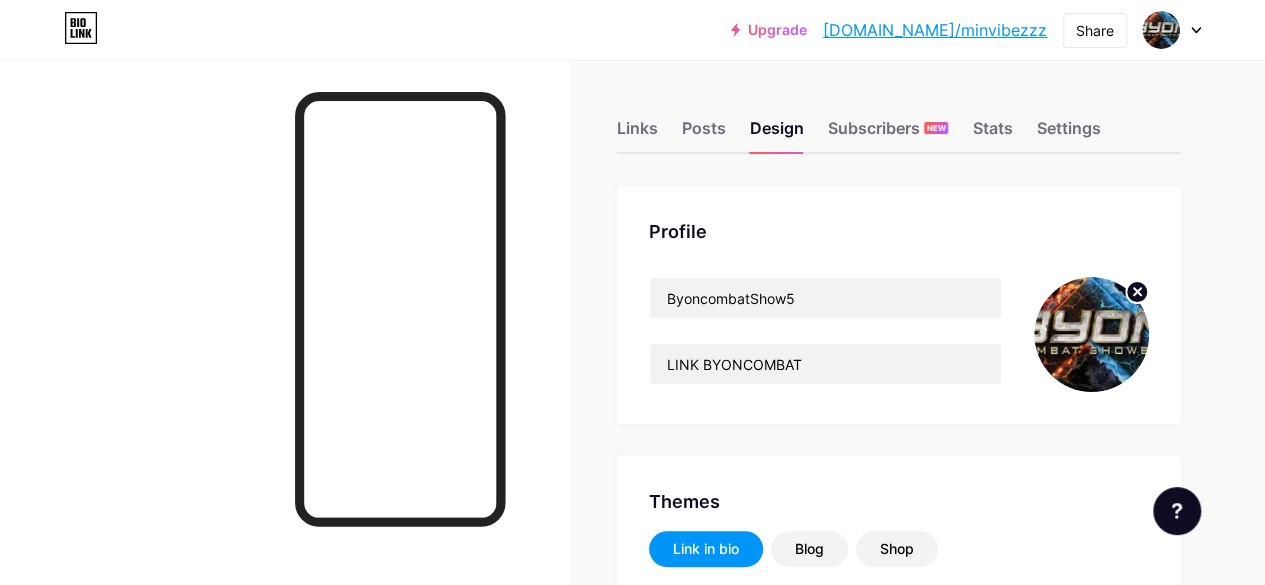 click at bounding box center [1091, 334] 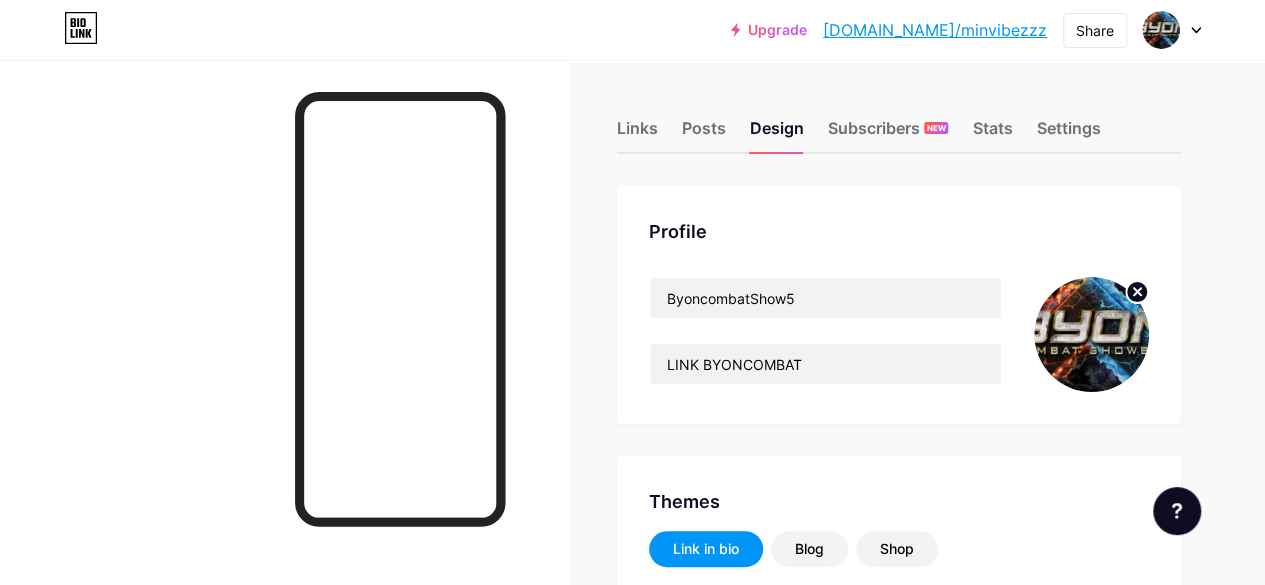click 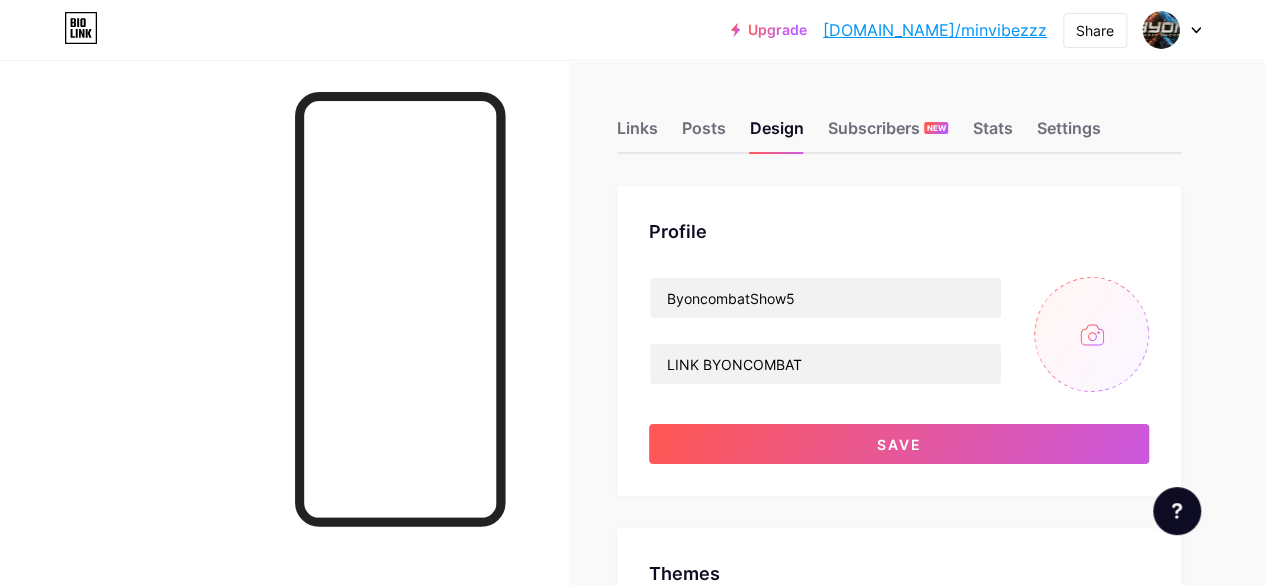 click at bounding box center (1091, 334) 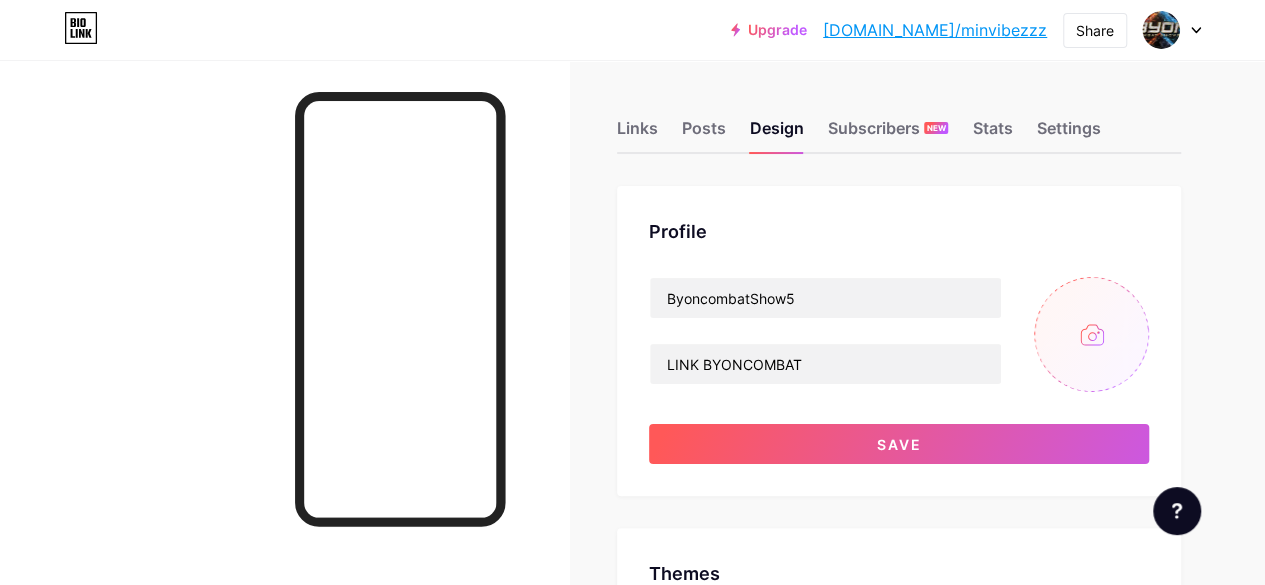 type on "C:\fakepath\WhatsApp Image [DATE] at 13.12.29_54807210.jpg" 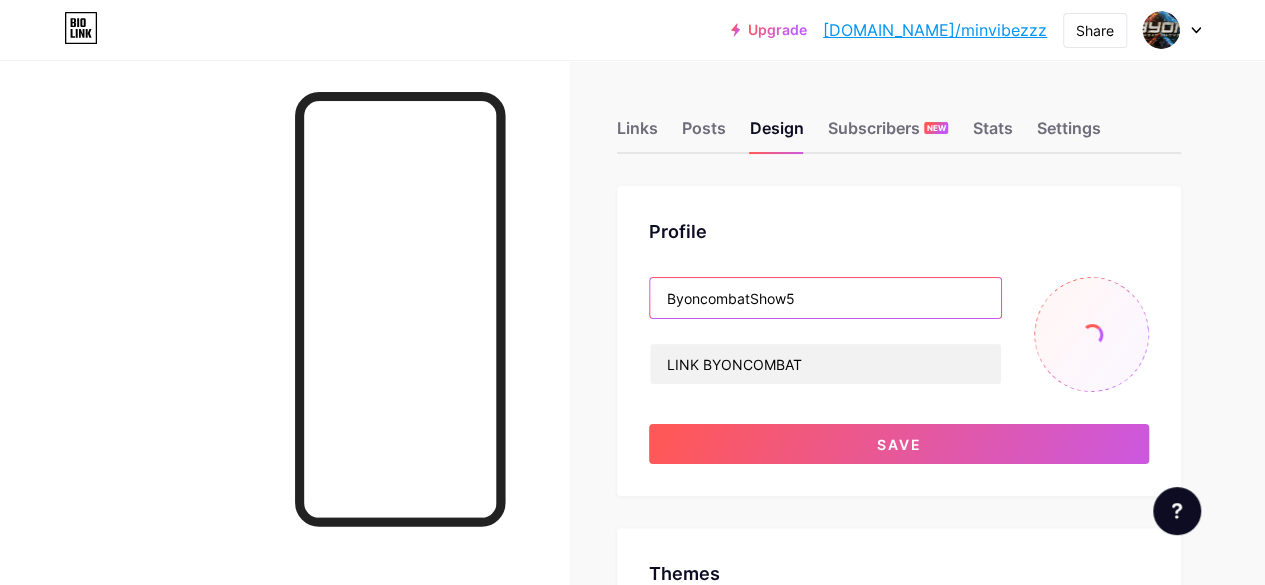 click on "ByoncombatShow5" at bounding box center (825, 298) 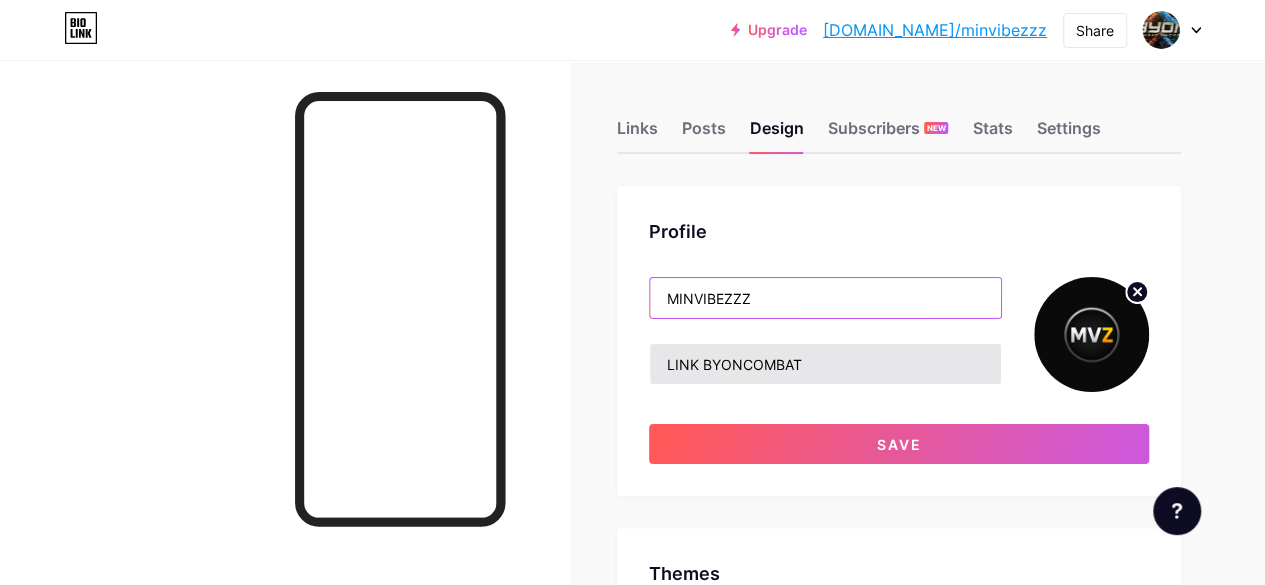 type on "MINVIBEZZZ" 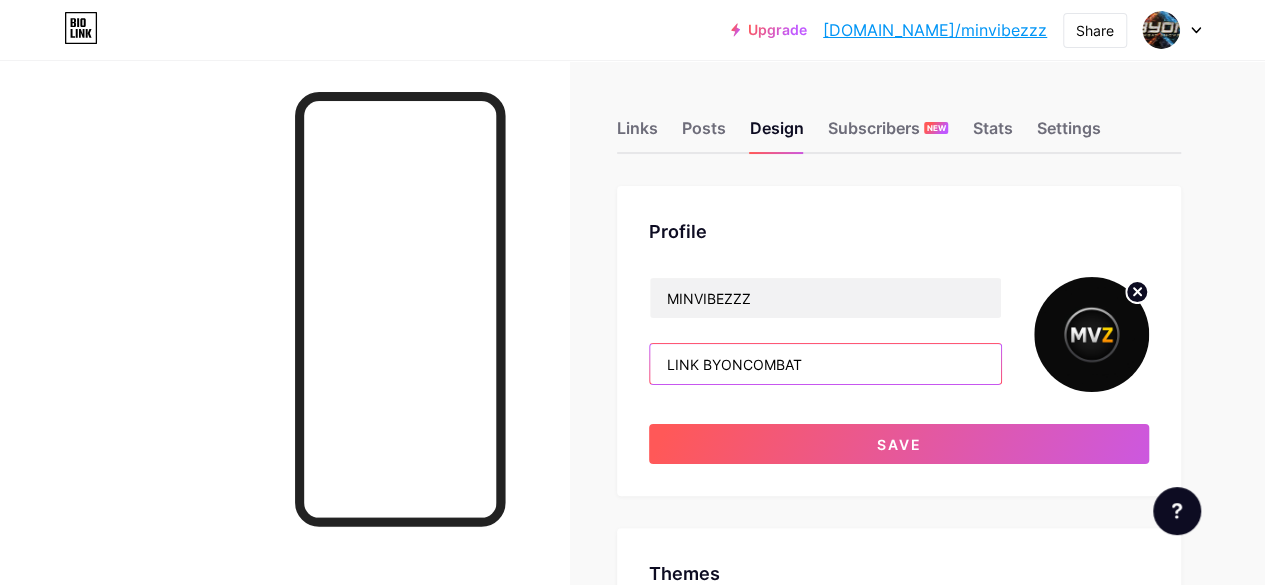 click on "LINK BYONCOMBAT" at bounding box center (825, 364) 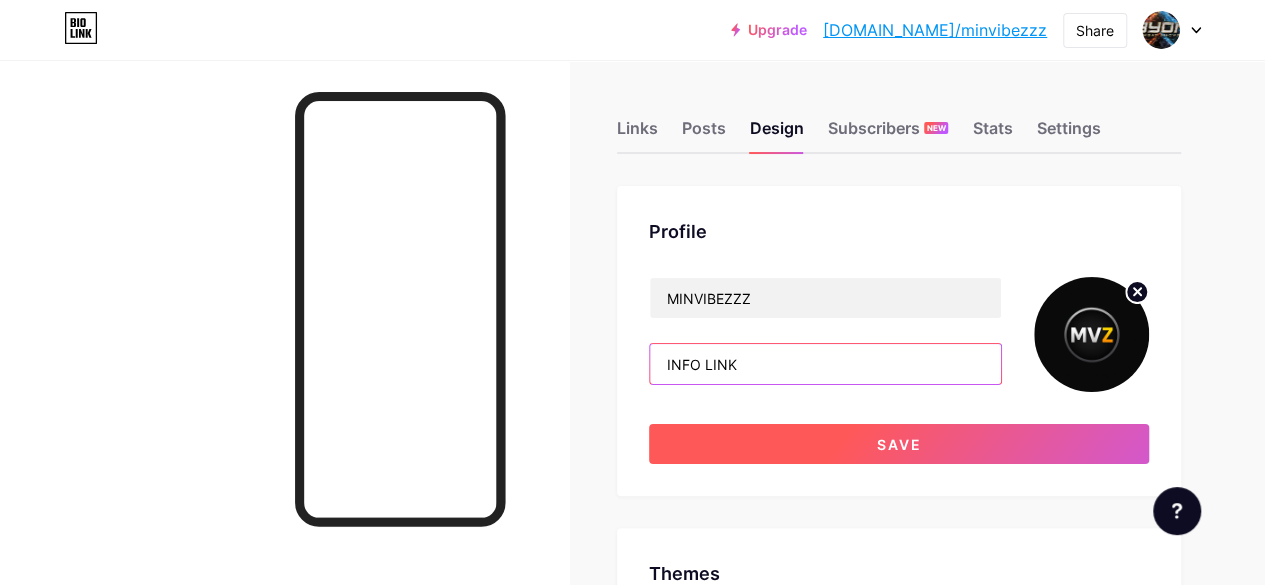 type on "INFO LINK" 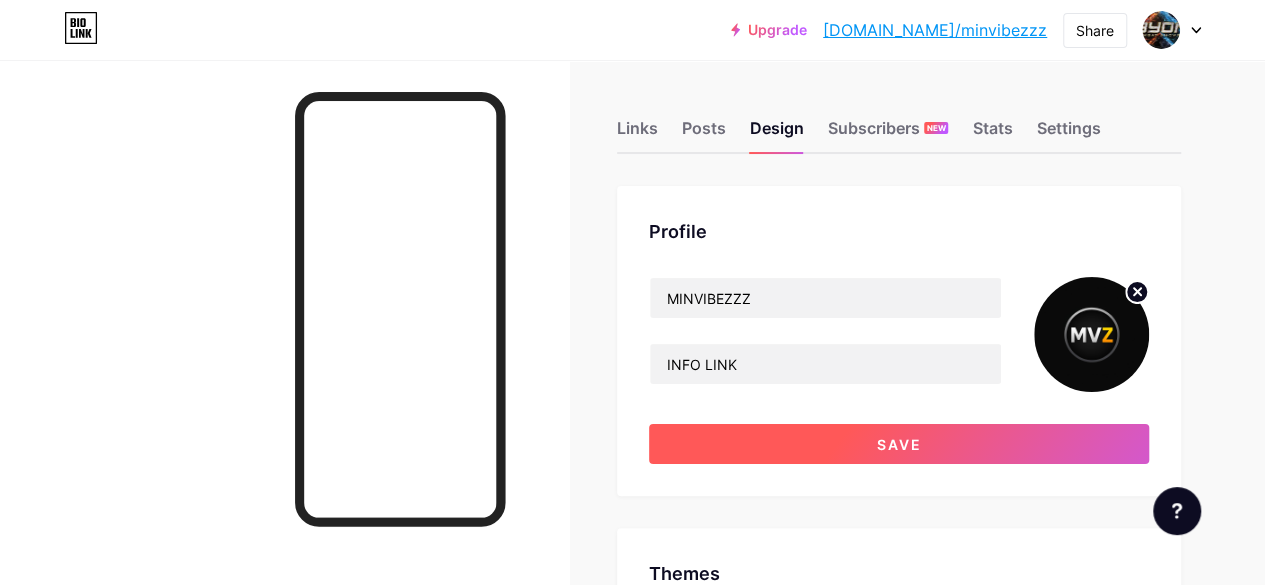 click on "Save" at bounding box center (899, 444) 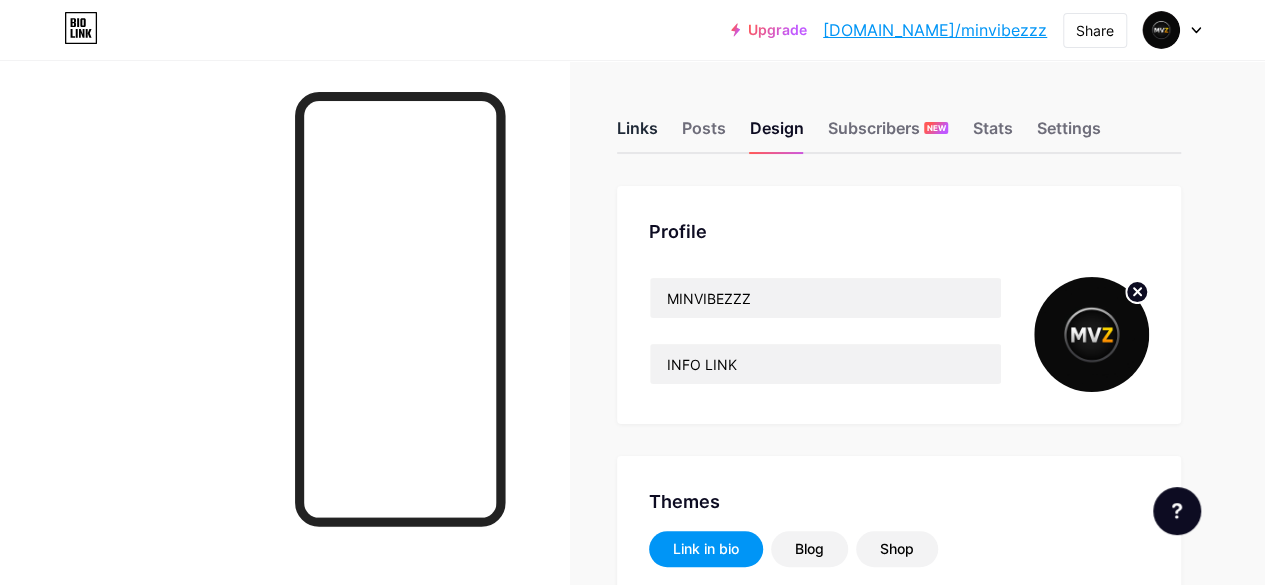 click on "Links" at bounding box center (637, 134) 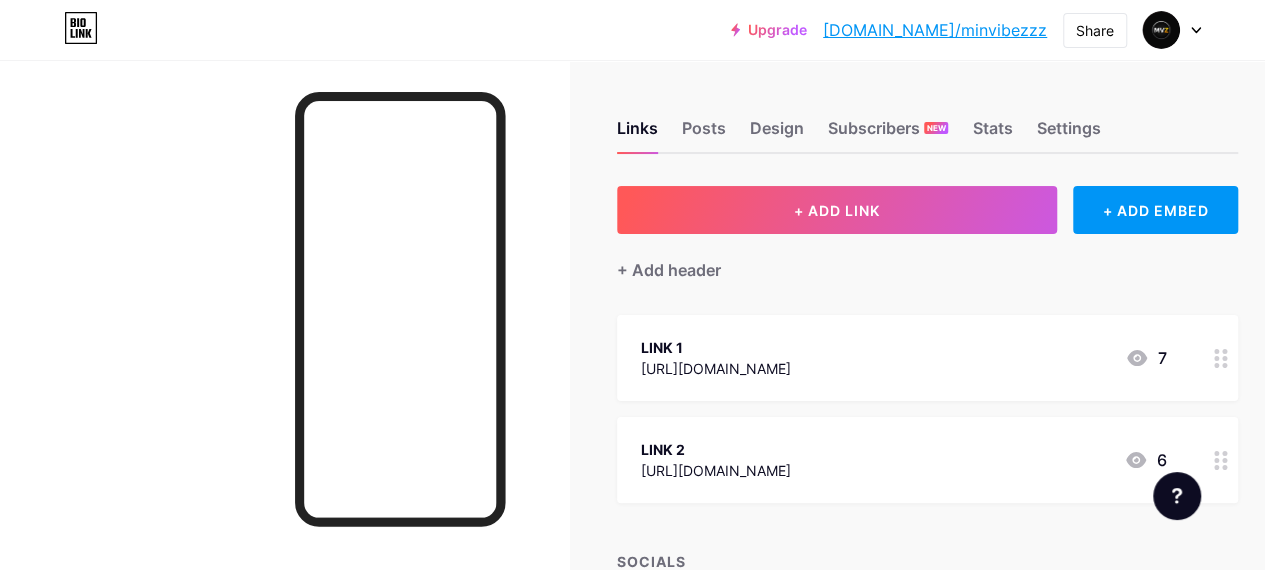 click on "LINK 1
[URL][DOMAIN_NAME]
7" at bounding box center (903, 358) 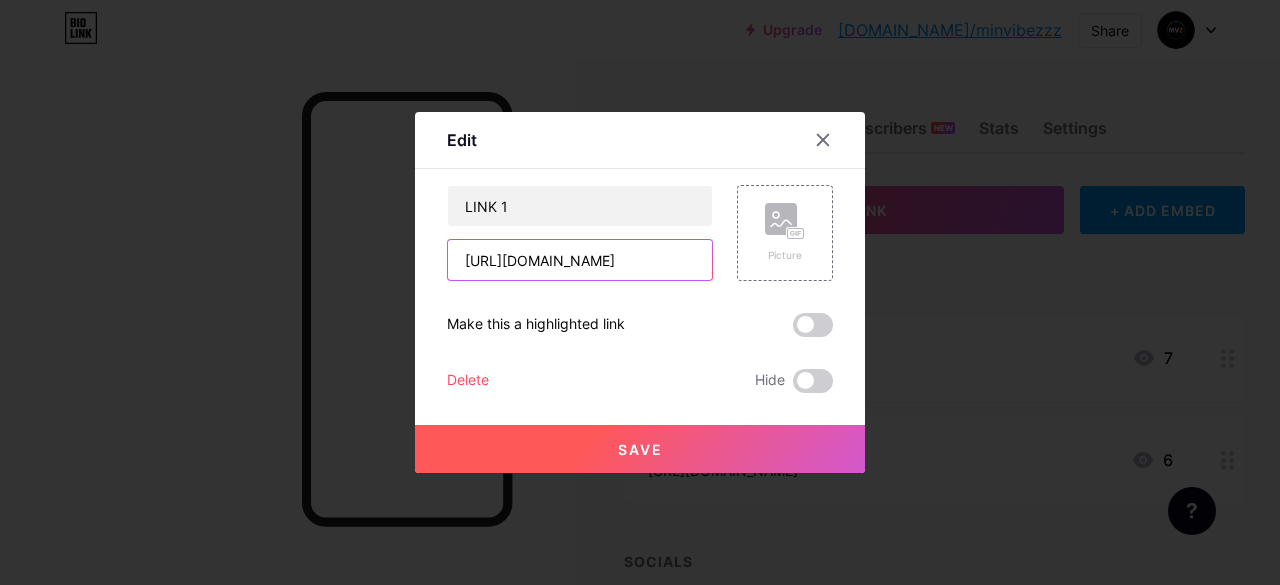 click on "[URL][DOMAIN_NAME]" at bounding box center [580, 260] 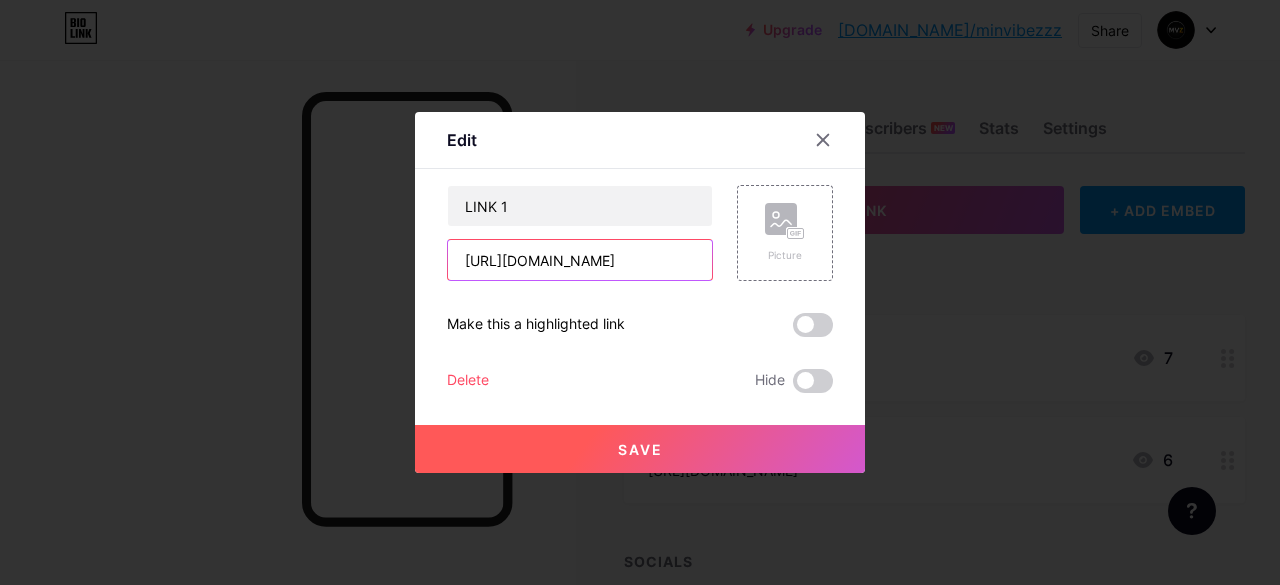 paste on "[DOMAIN_NAME][URL]" 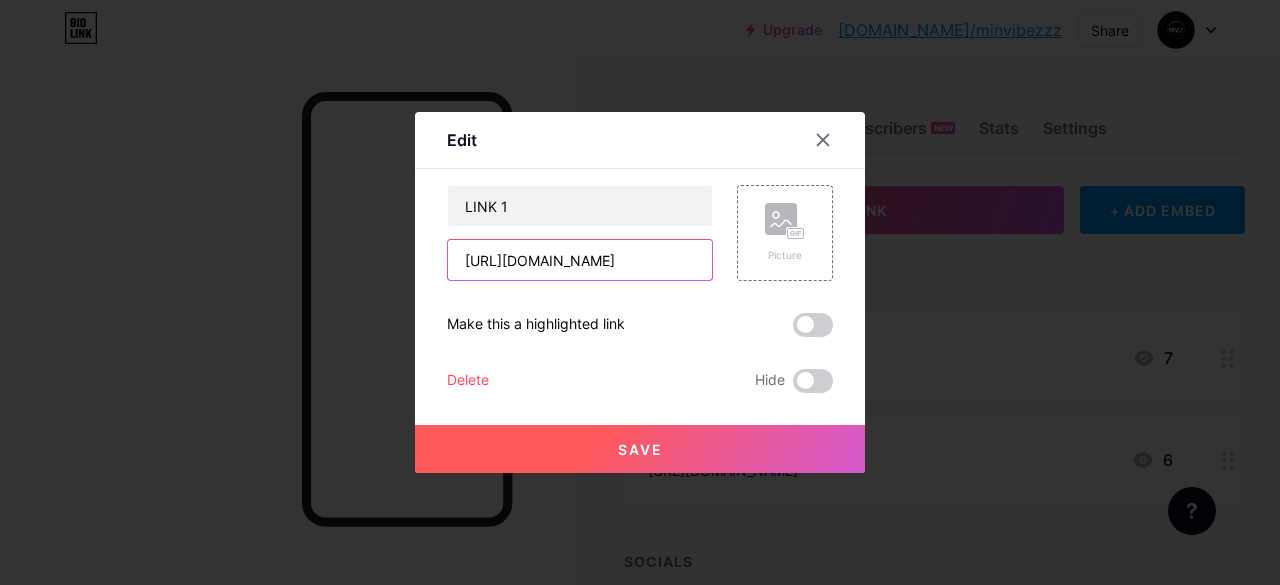 scroll, scrollTop: 0, scrollLeft: 194, axis: horizontal 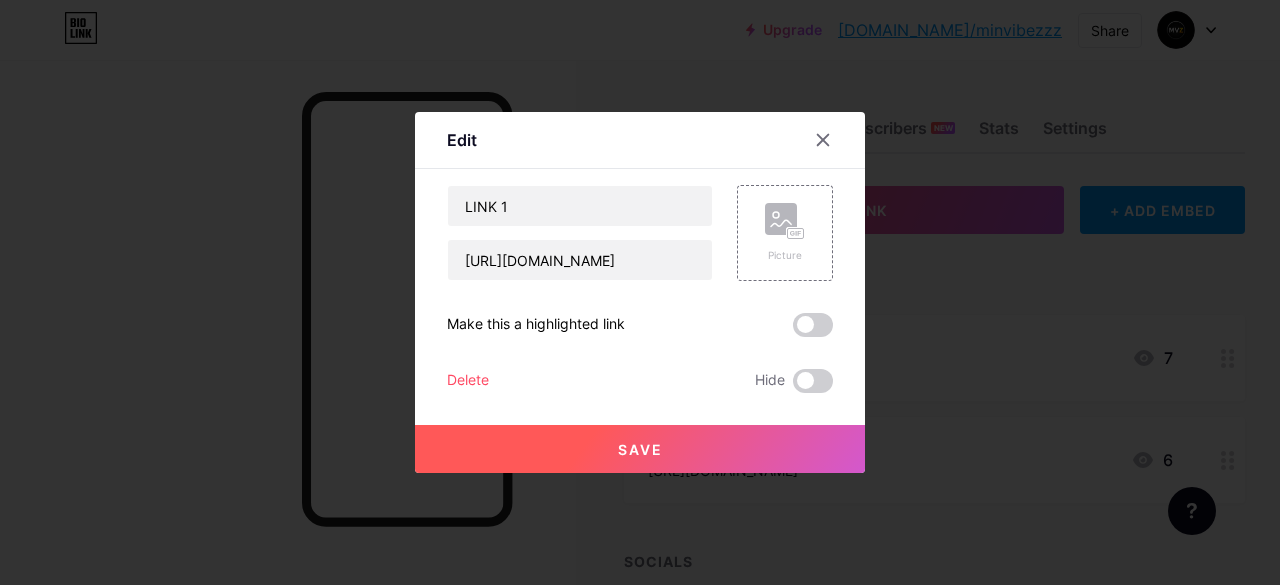 click at bounding box center (640, 292) 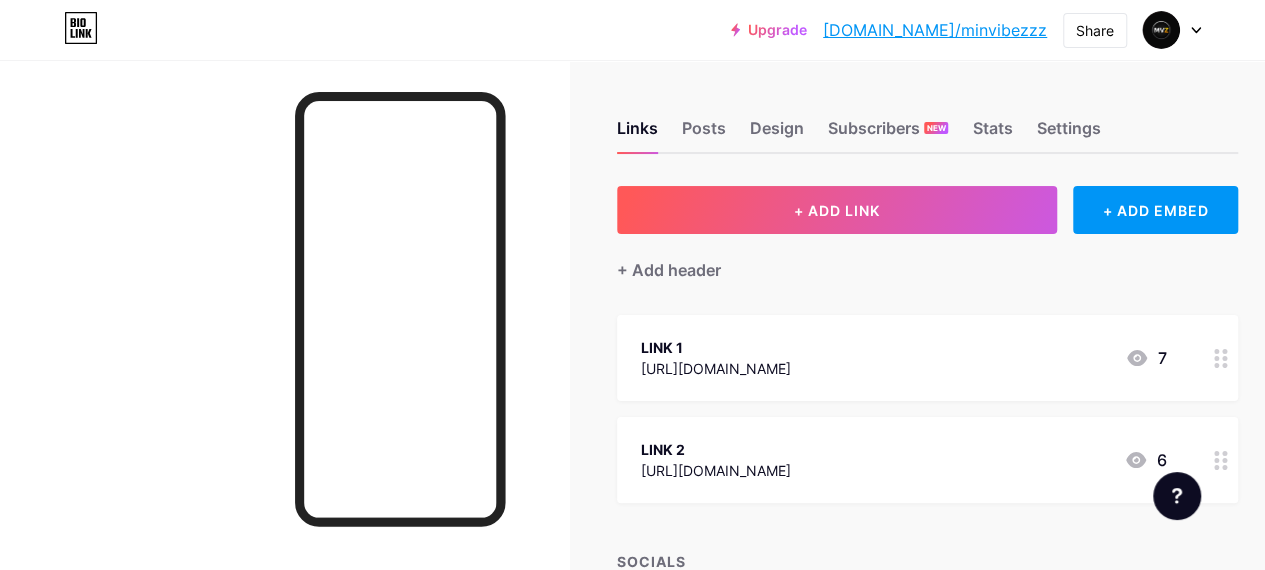 click on "[URL][DOMAIN_NAME]" at bounding box center (716, 470) 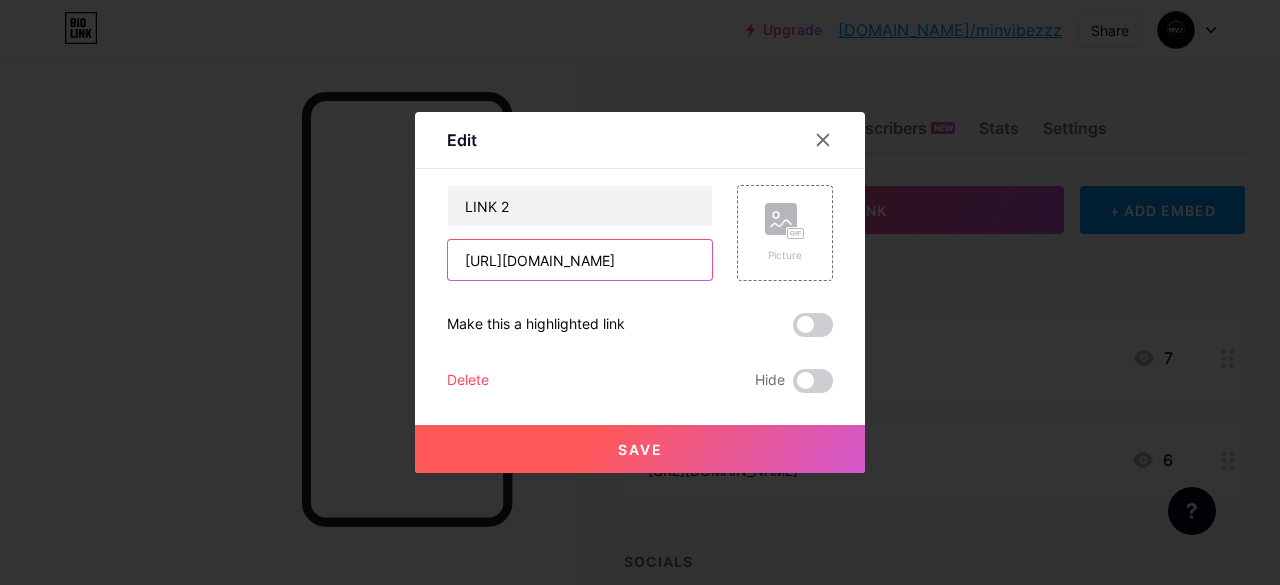 click on "[URL][DOMAIN_NAME]" at bounding box center [580, 260] 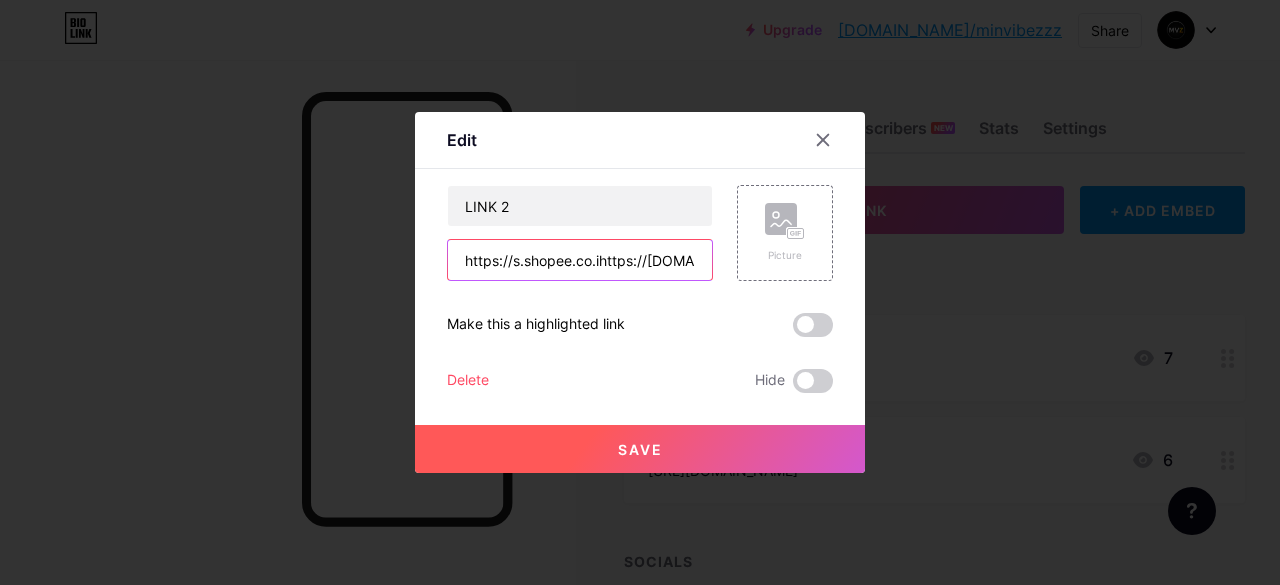 scroll, scrollTop: 0, scrollLeft: 330, axis: horizontal 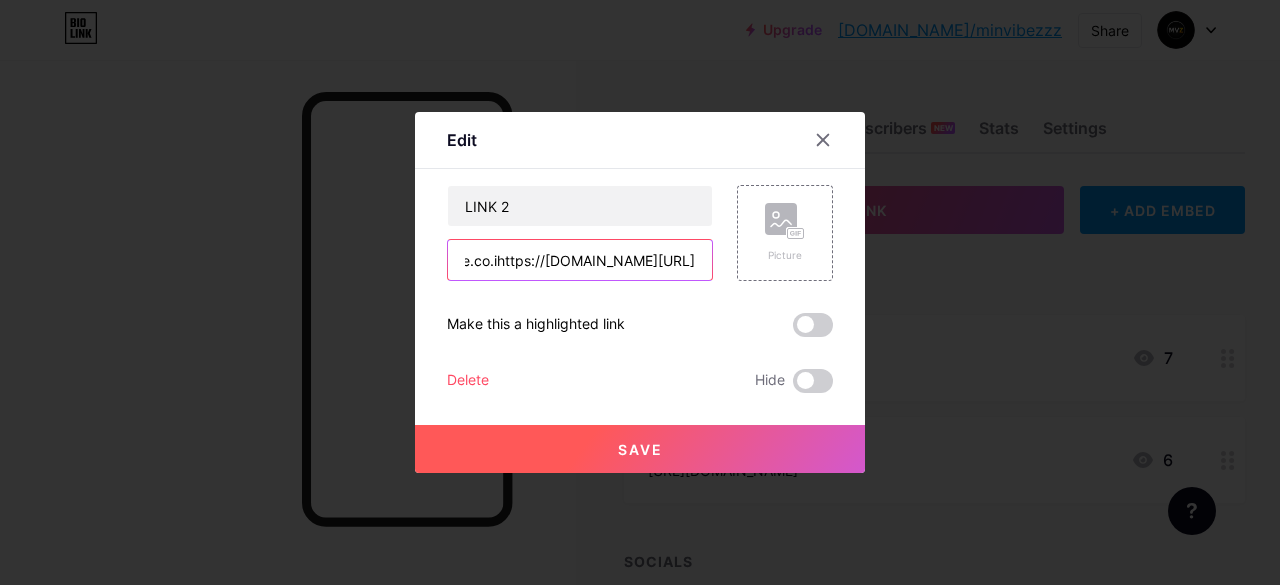 type on "https://s.shopee.co.ihttps://[DOMAIN_NAME][URL]" 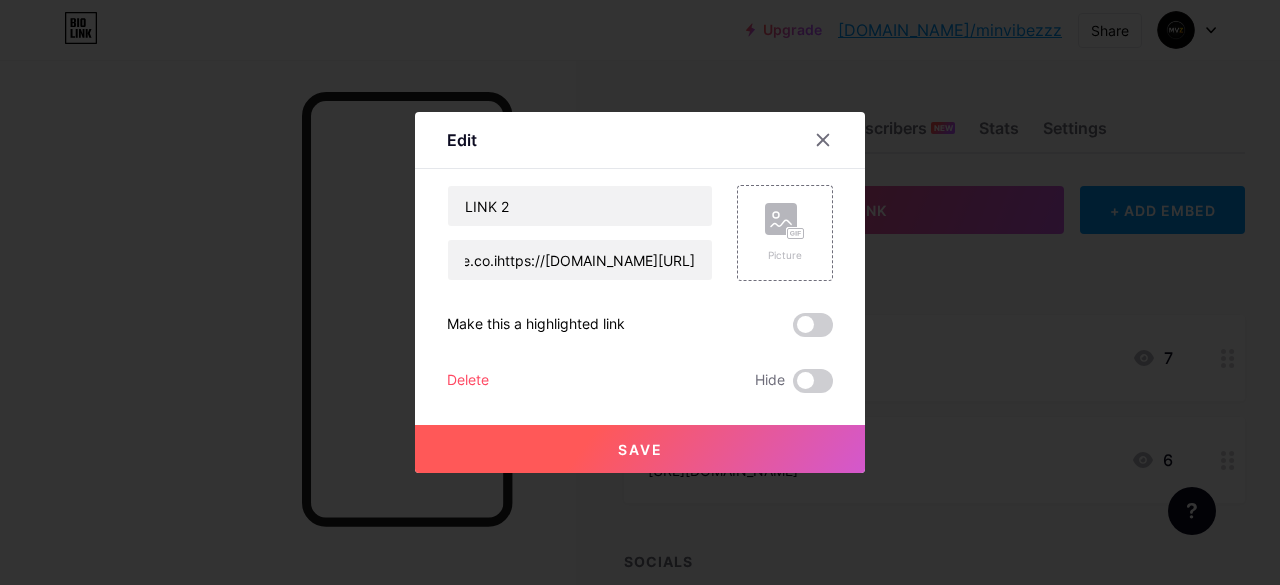 click on "Save" at bounding box center [640, 449] 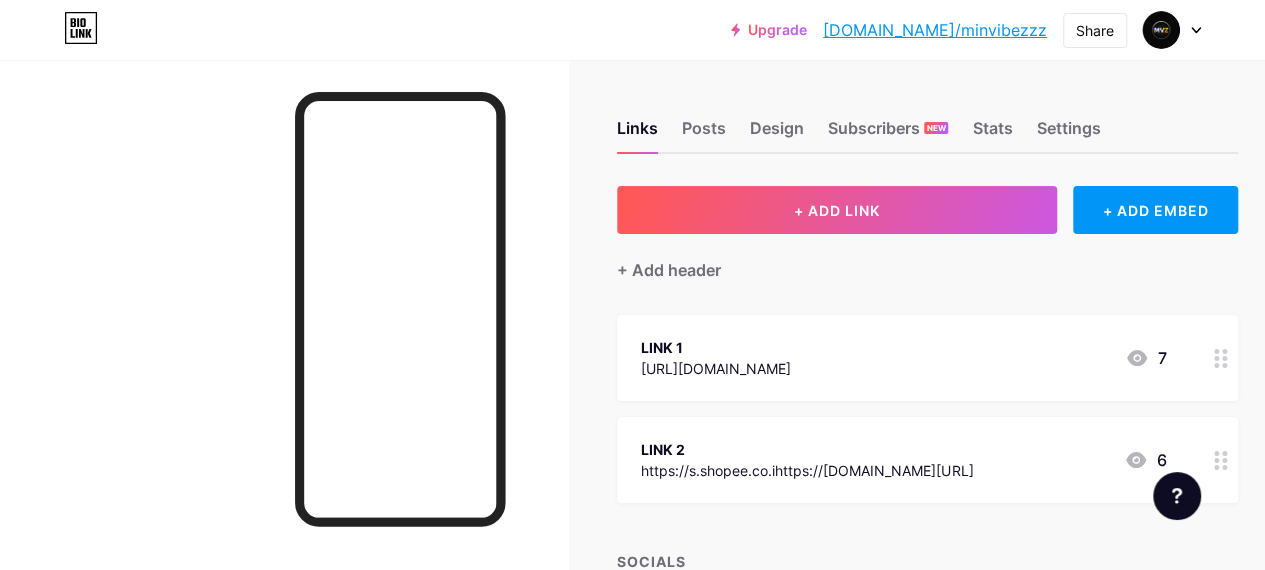 click on "[URL][DOMAIN_NAME]" at bounding box center (716, 368) 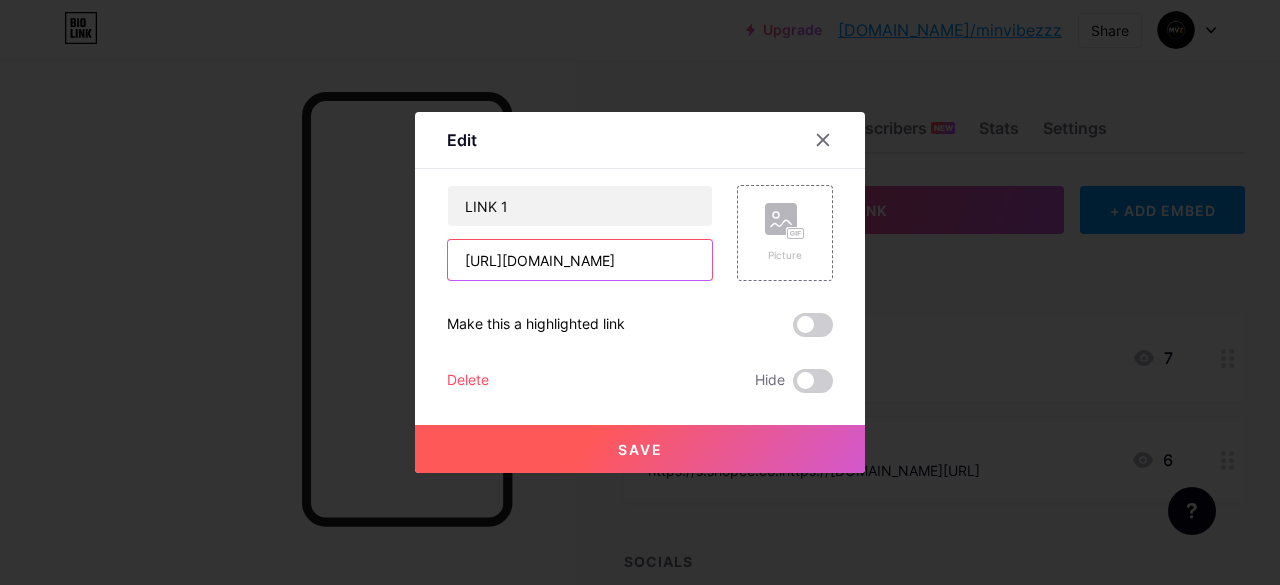 click on "[URL][DOMAIN_NAME]" at bounding box center (580, 260) 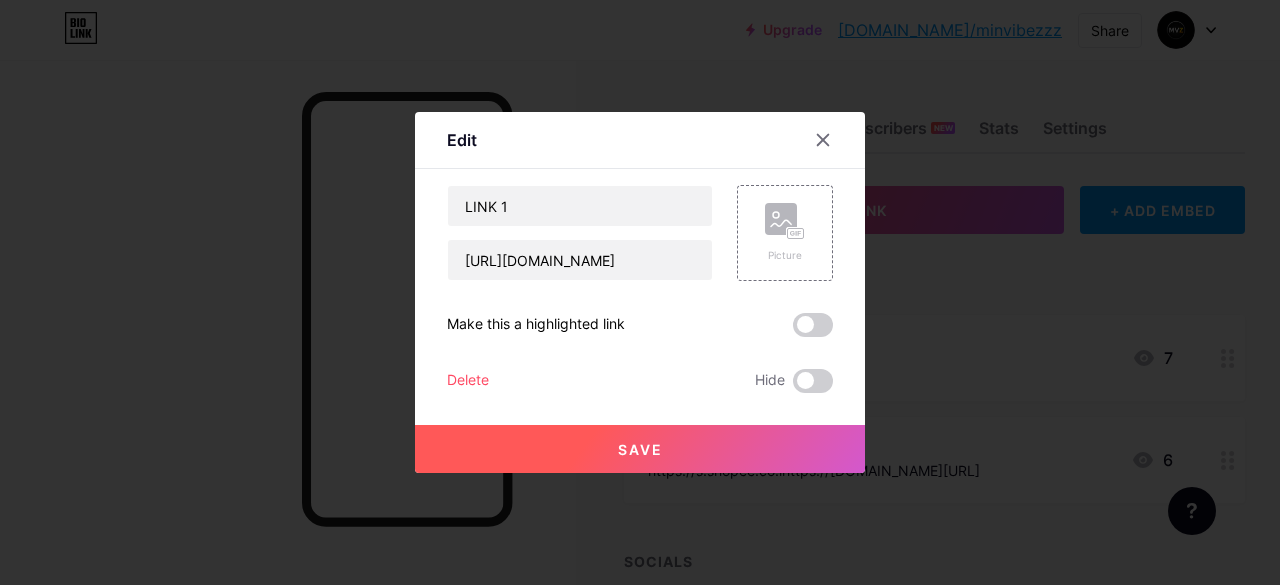 click on "Save" at bounding box center [640, 449] 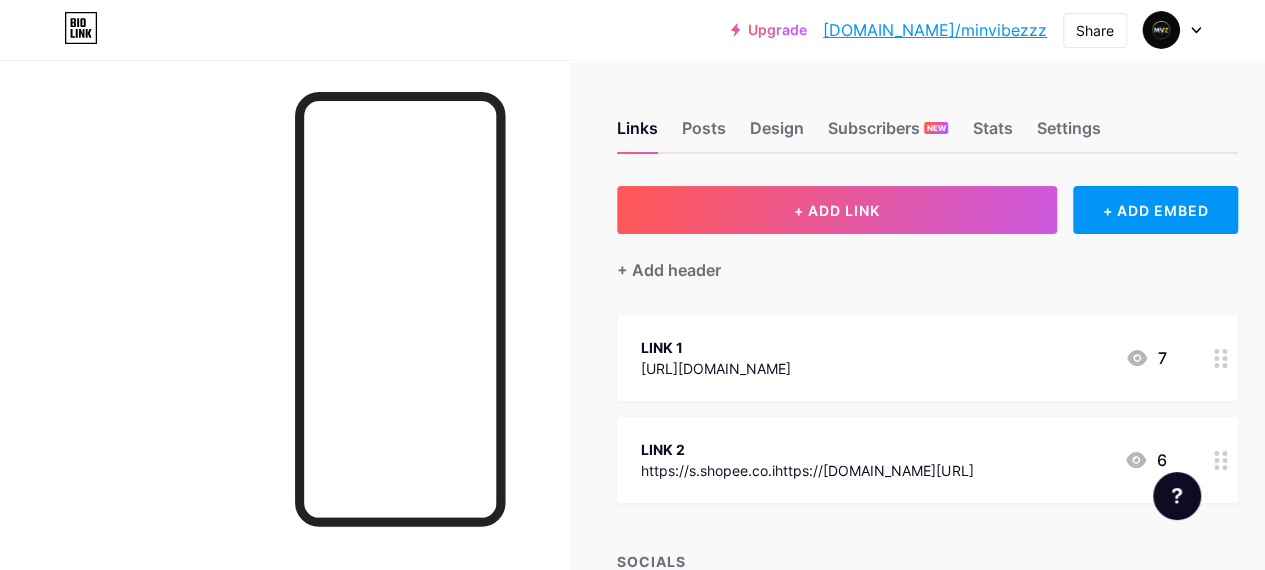 click on "https://s.shopee.co.ihttps://[DOMAIN_NAME][URL]" at bounding box center (807, 470) 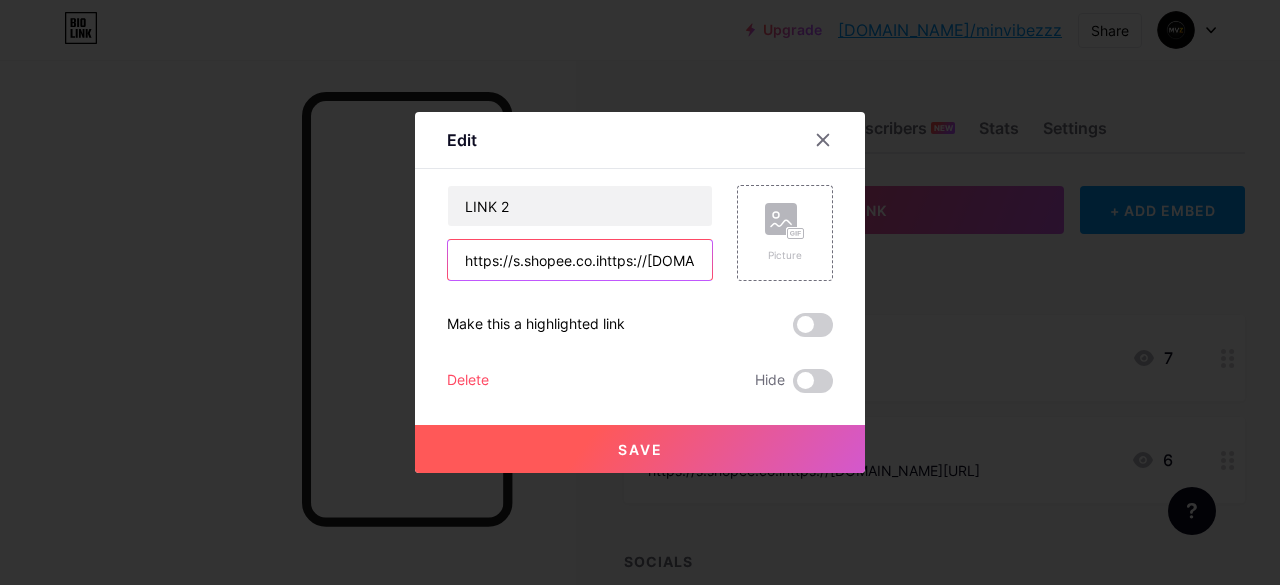 click on "https://s.shopee.co.ihttps://[DOMAIN_NAME][URL]" at bounding box center (580, 260) 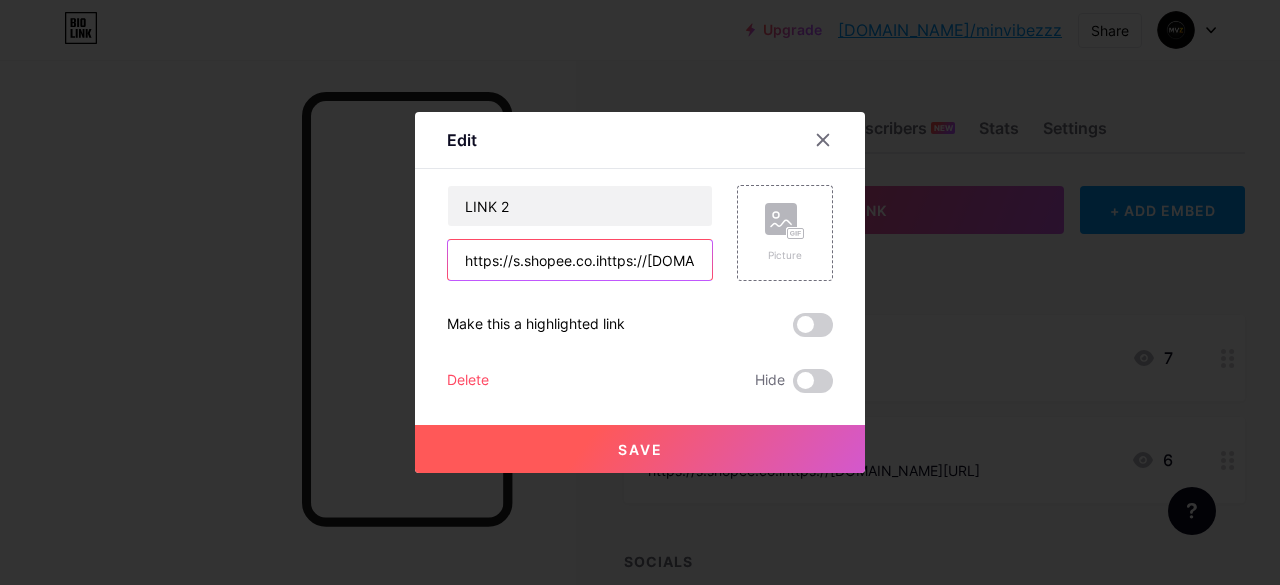 paste on "[DOMAIN_NAME][URL]" 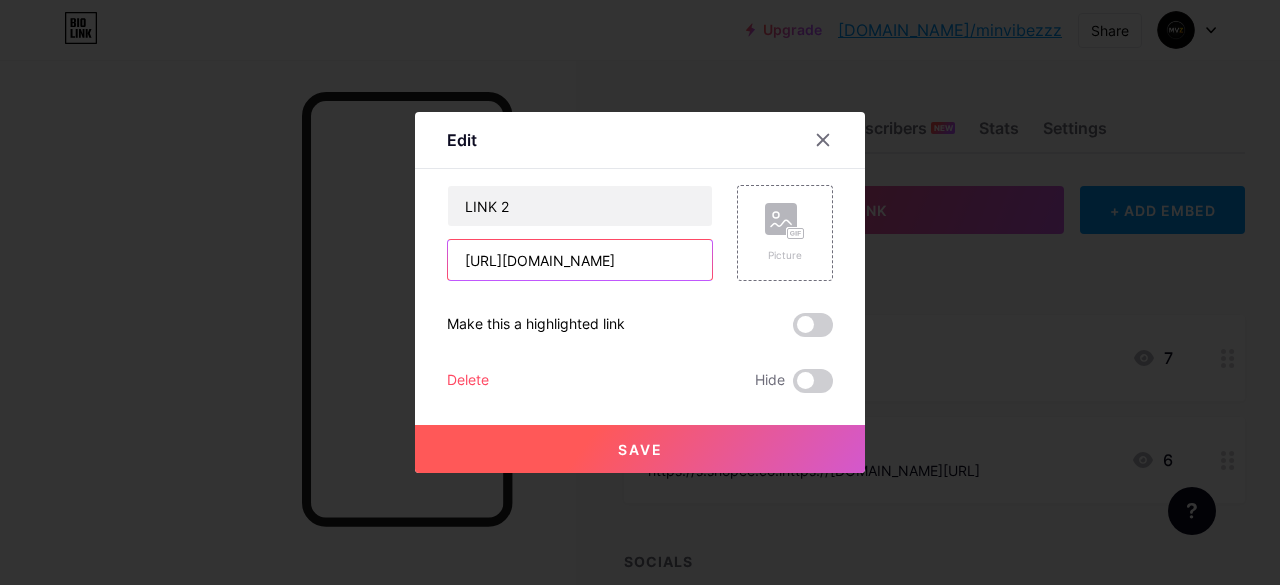 scroll, scrollTop: 0, scrollLeft: 194, axis: horizontal 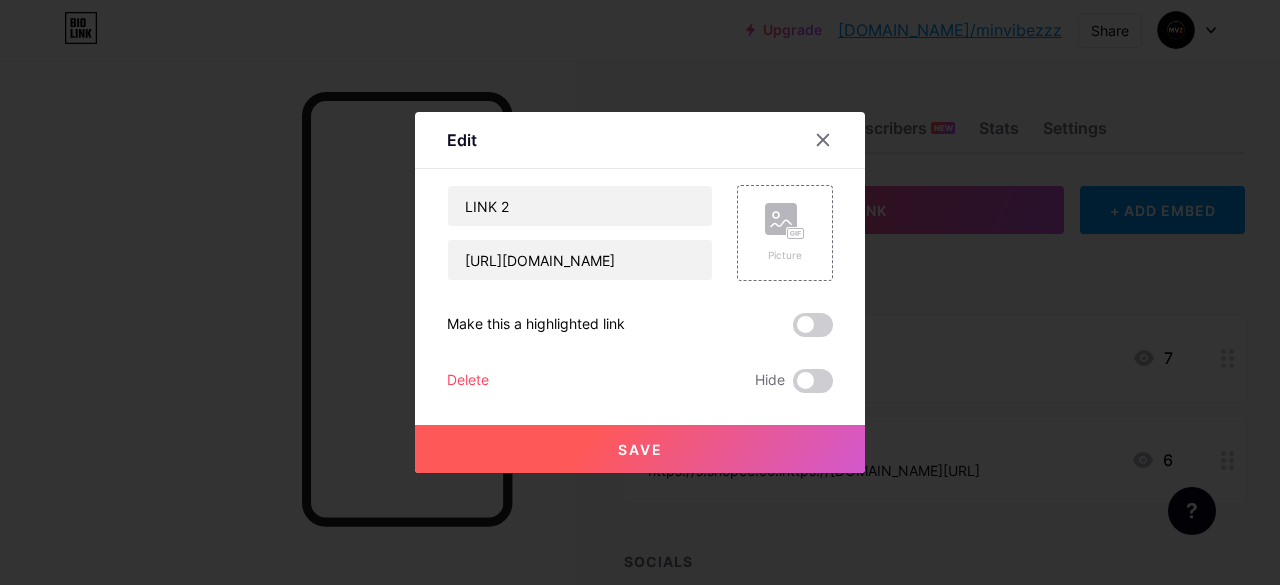 click on "Save" at bounding box center (640, 449) 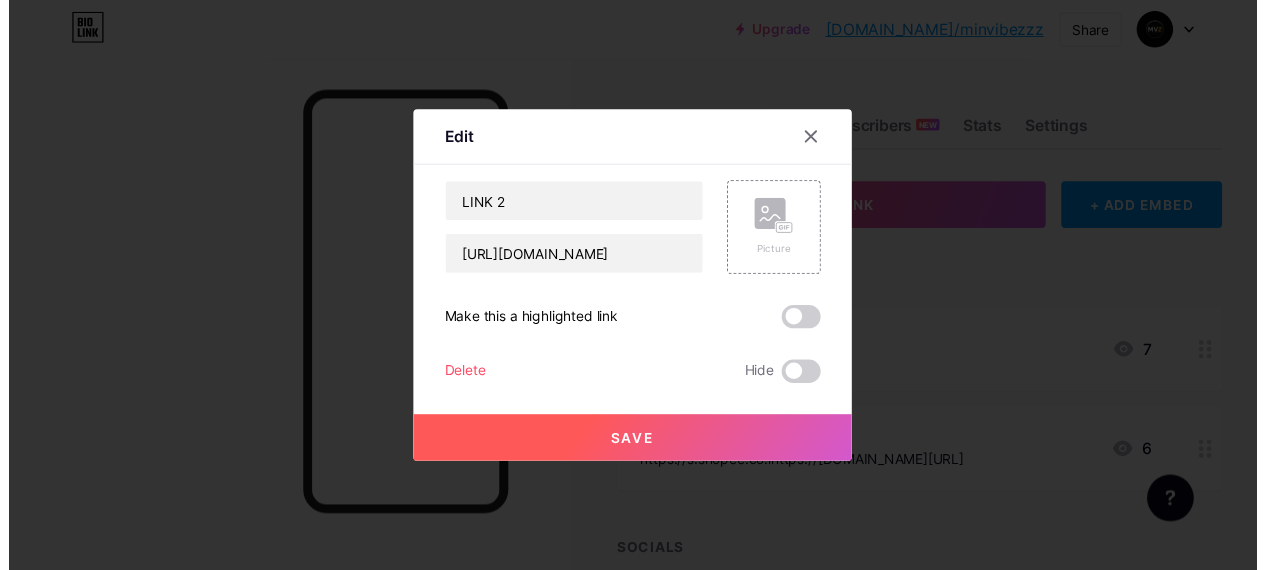 scroll, scrollTop: 0, scrollLeft: 0, axis: both 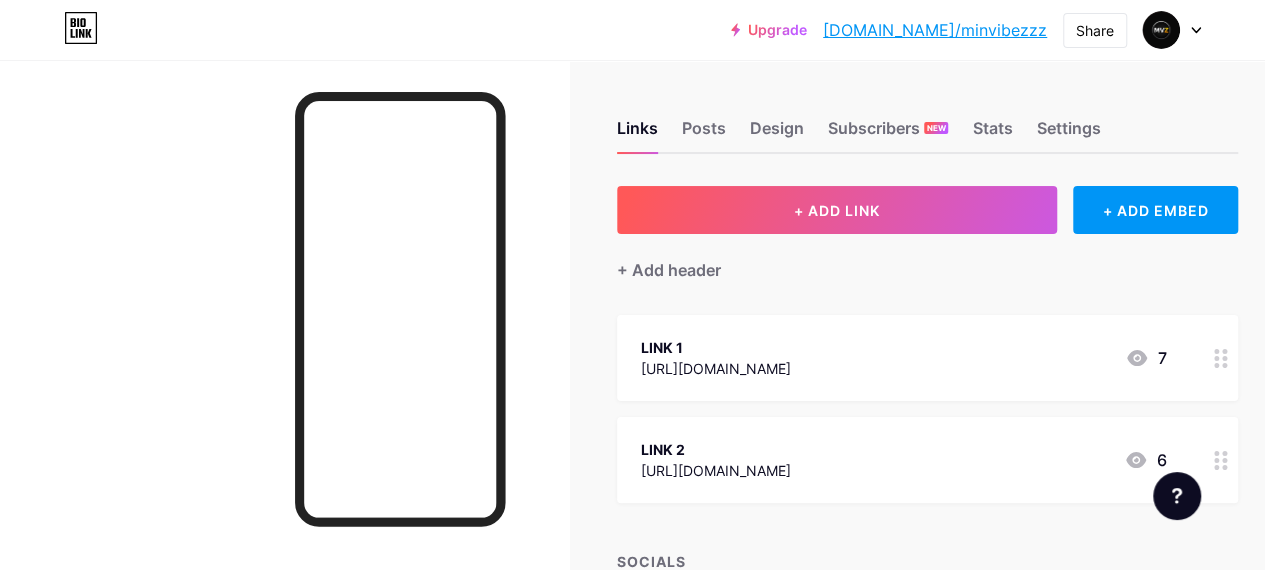 click on "[URL][DOMAIN_NAME]" at bounding box center [716, 368] 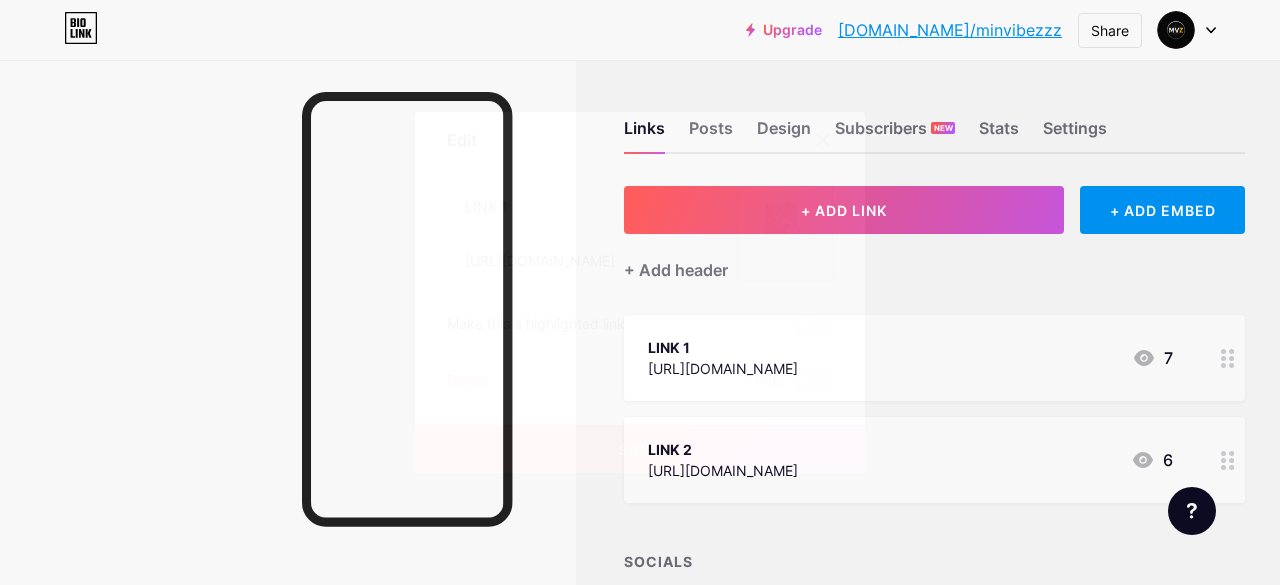 click 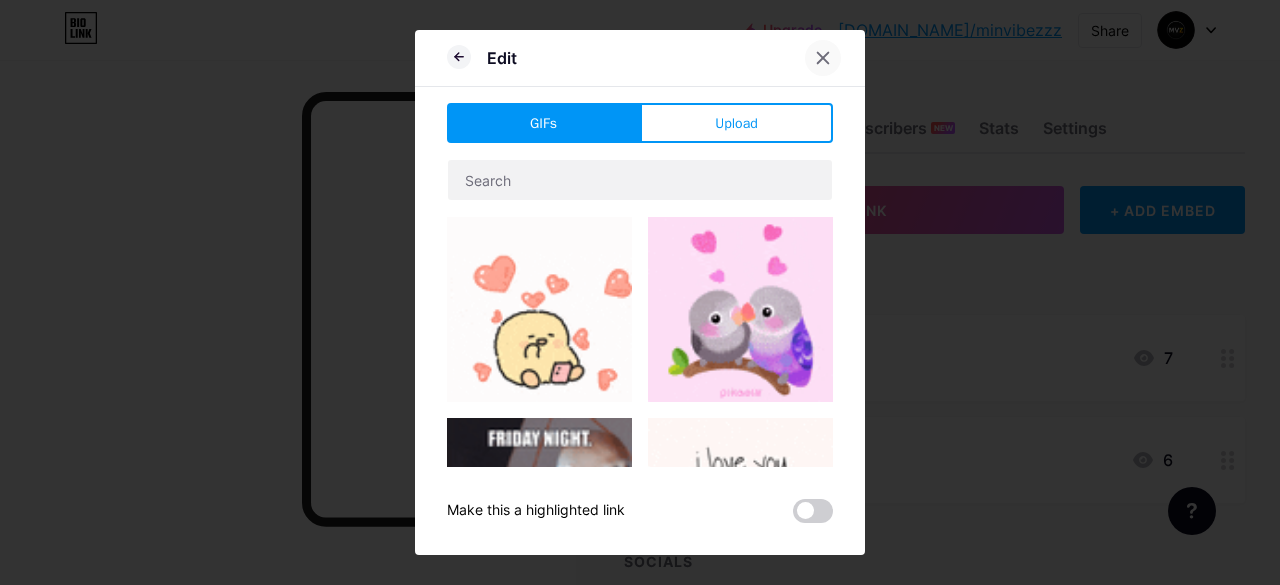 click at bounding box center (823, 58) 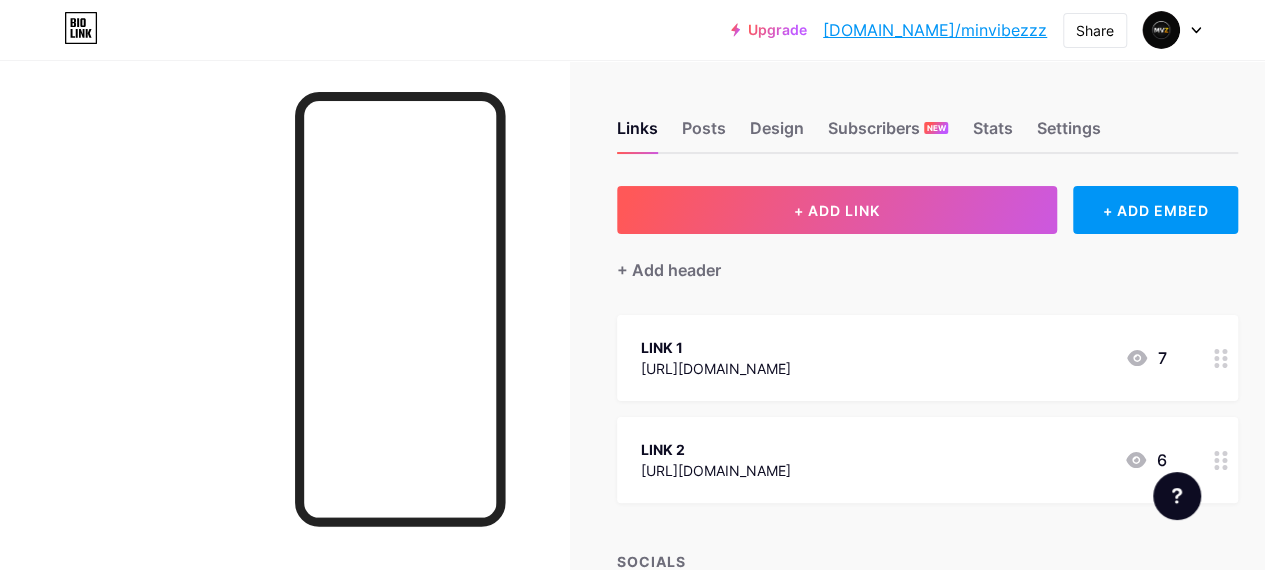 click on "LINK 1
[URL][DOMAIN_NAME]
7
LINK 2
[URL][DOMAIN_NAME]
6" at bounding box center [927, 409] 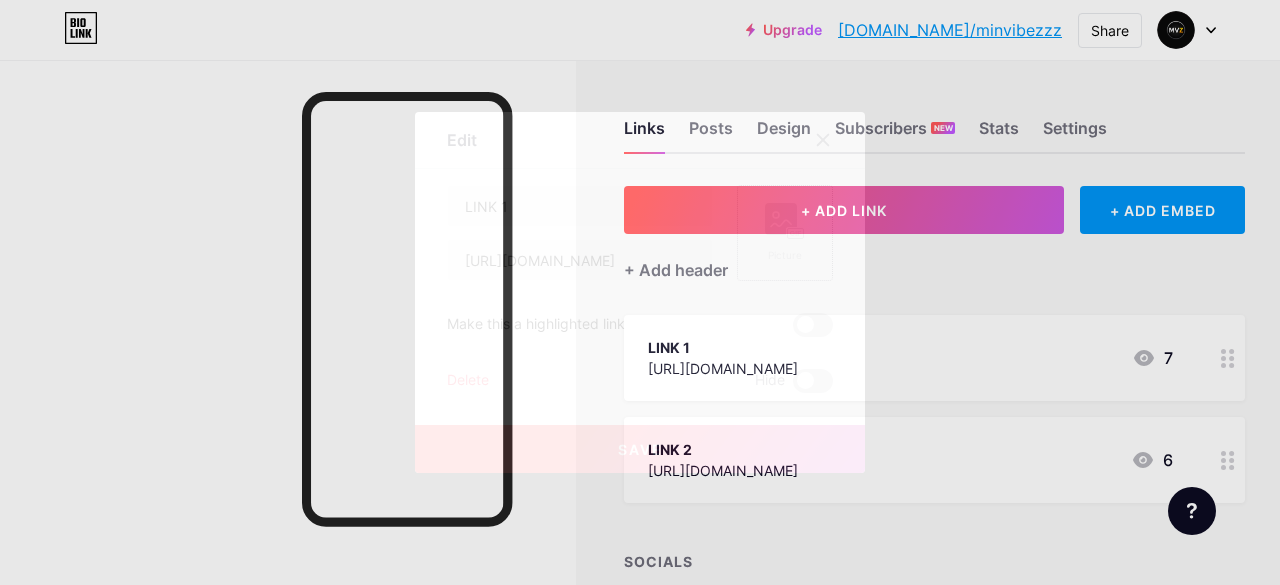 click on "Picture" at bounding box center [785, 233] 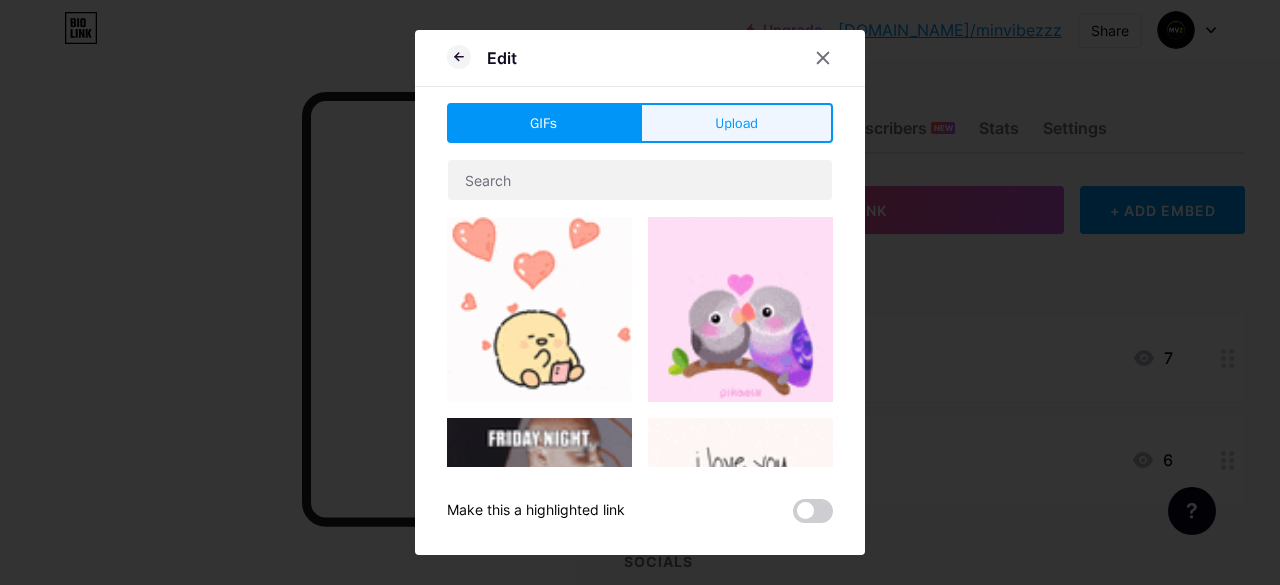 click on "Upload" at bounding box center [736, 123] 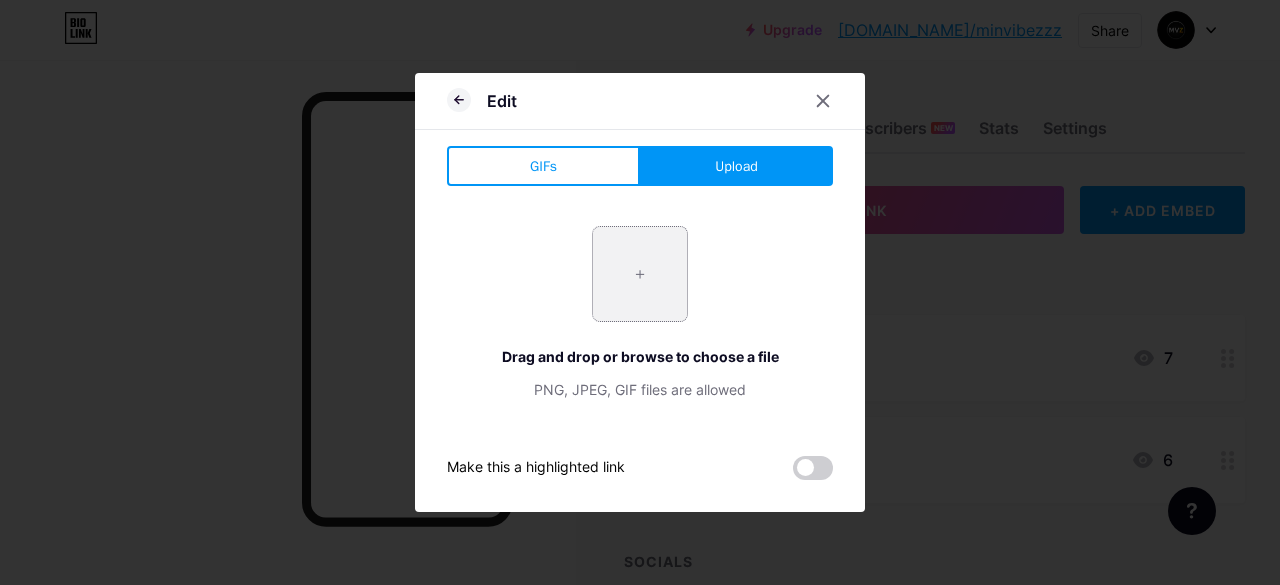 click at bounding box center [640, 274] 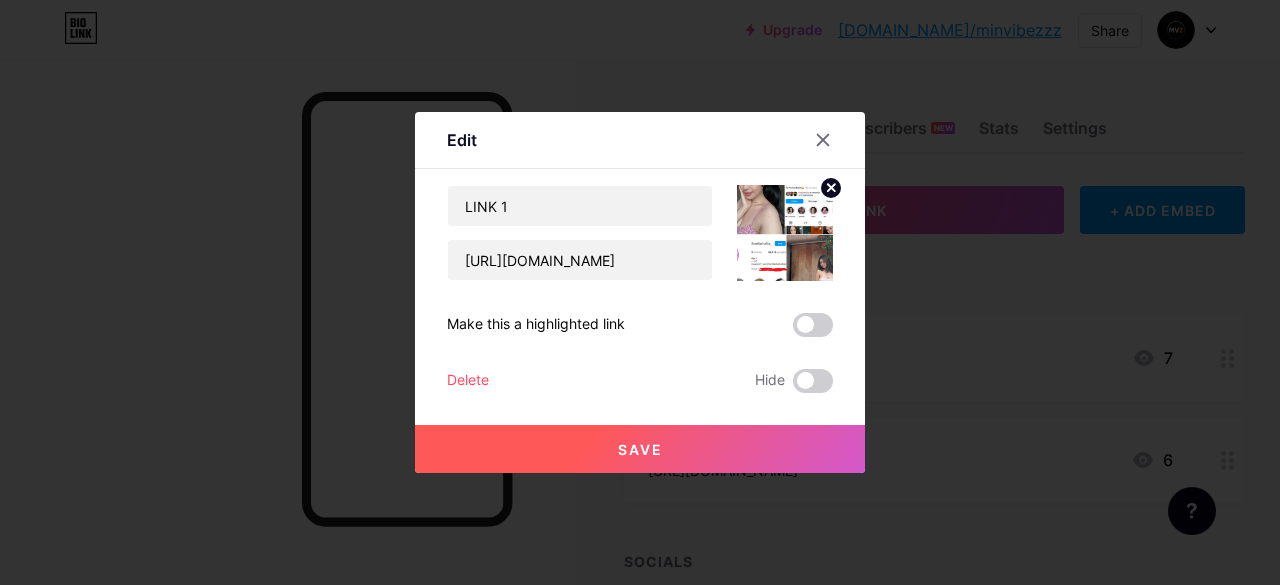 click at bounding box center [785, 233] 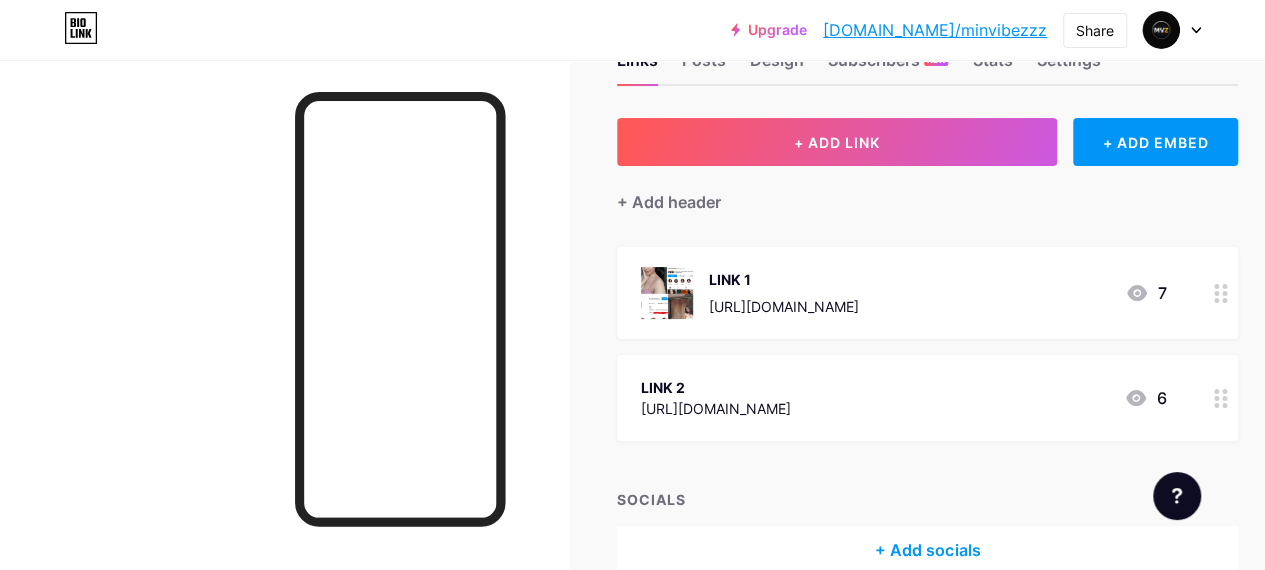 scroll, scrollTop: 100, scrollLeft: 0, axis: vertical 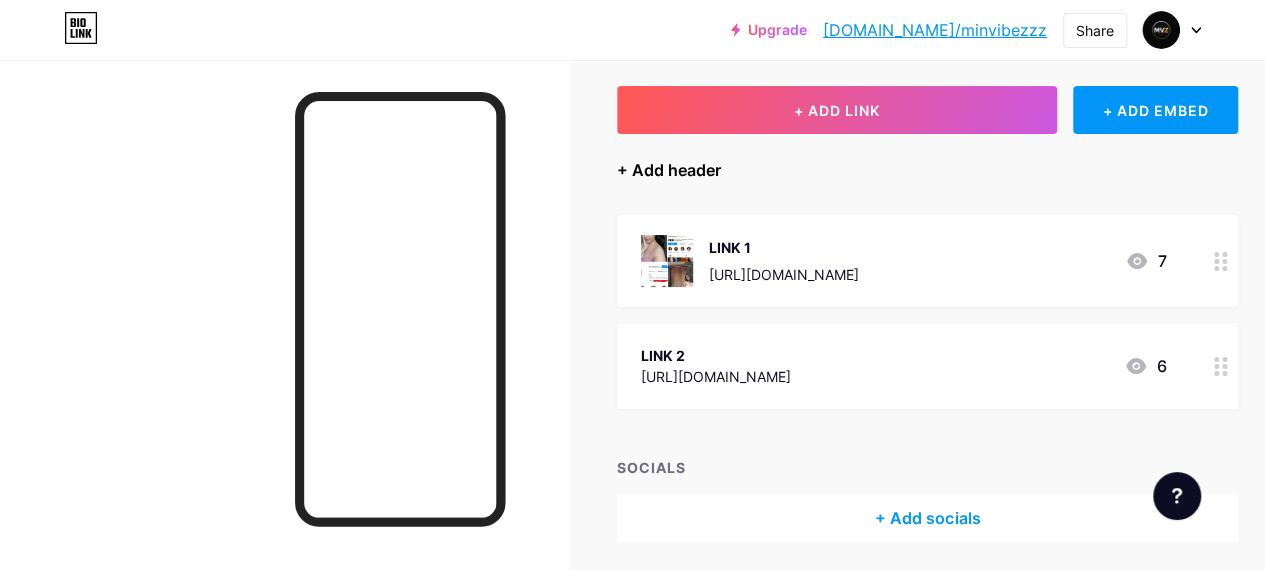click on "+ Add header" at bounding box center [669, 170] 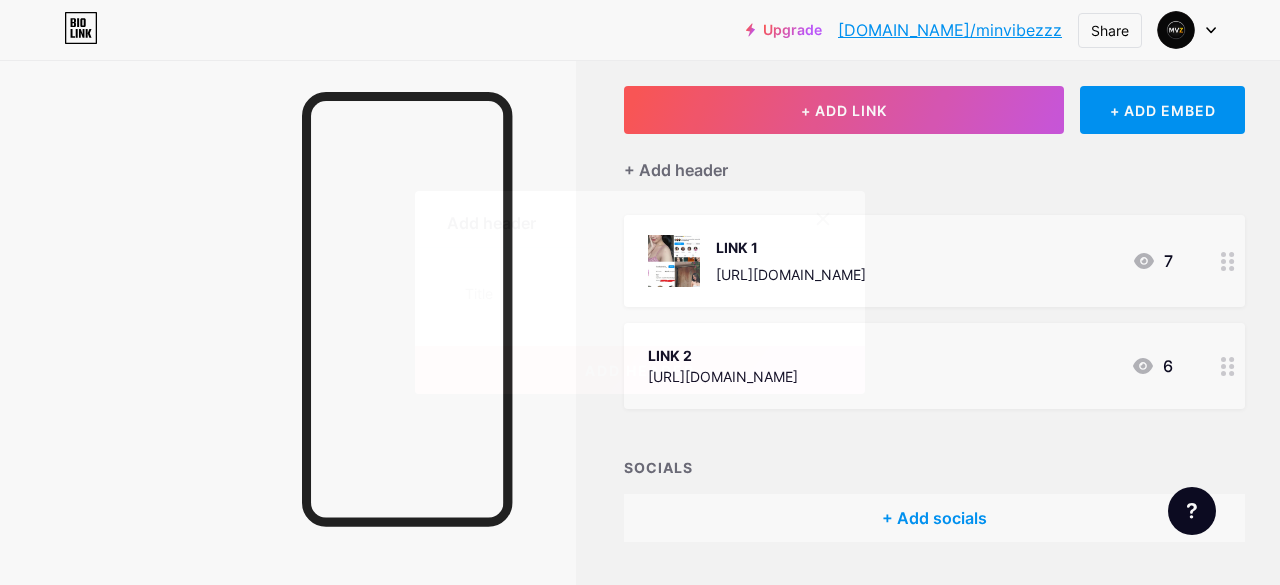 click 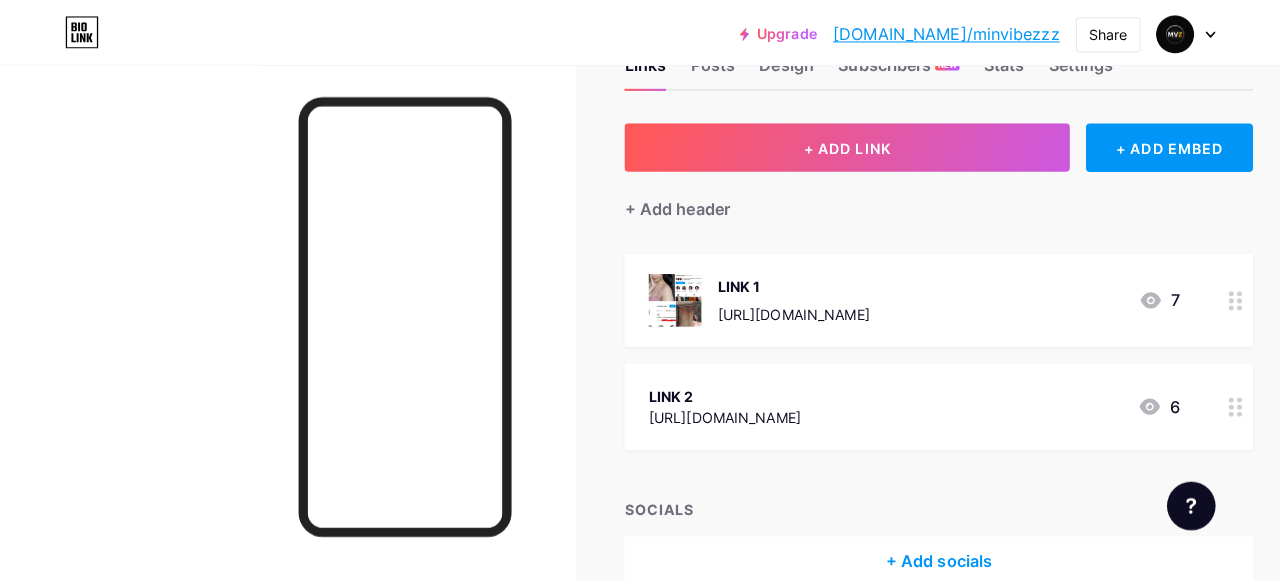 scroll, scrollTop: 100, scrollLeft: 0, axis: vertical 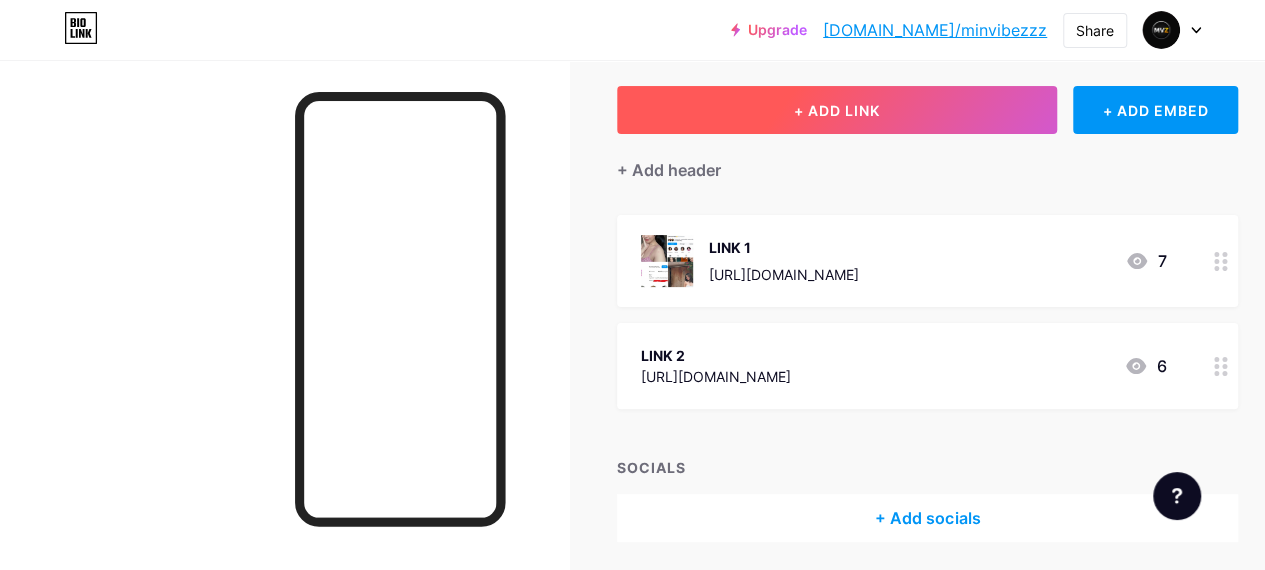 click on "+ ADD LINK" at bounding box center [837, 110] 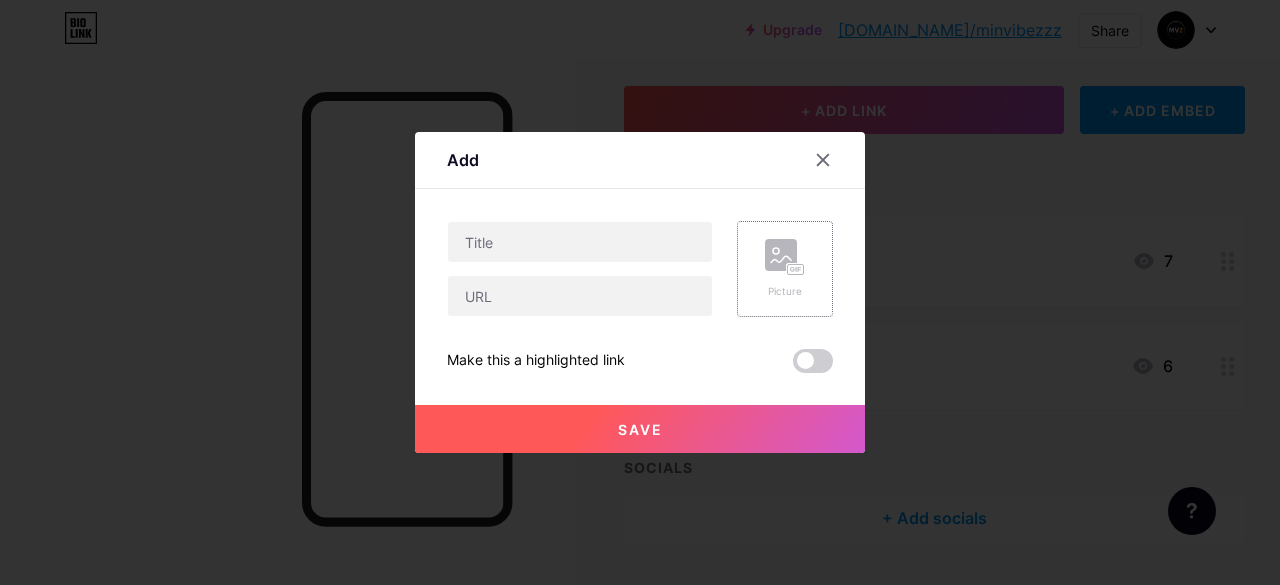 click on "Picture" at bounding box center [785, 269] 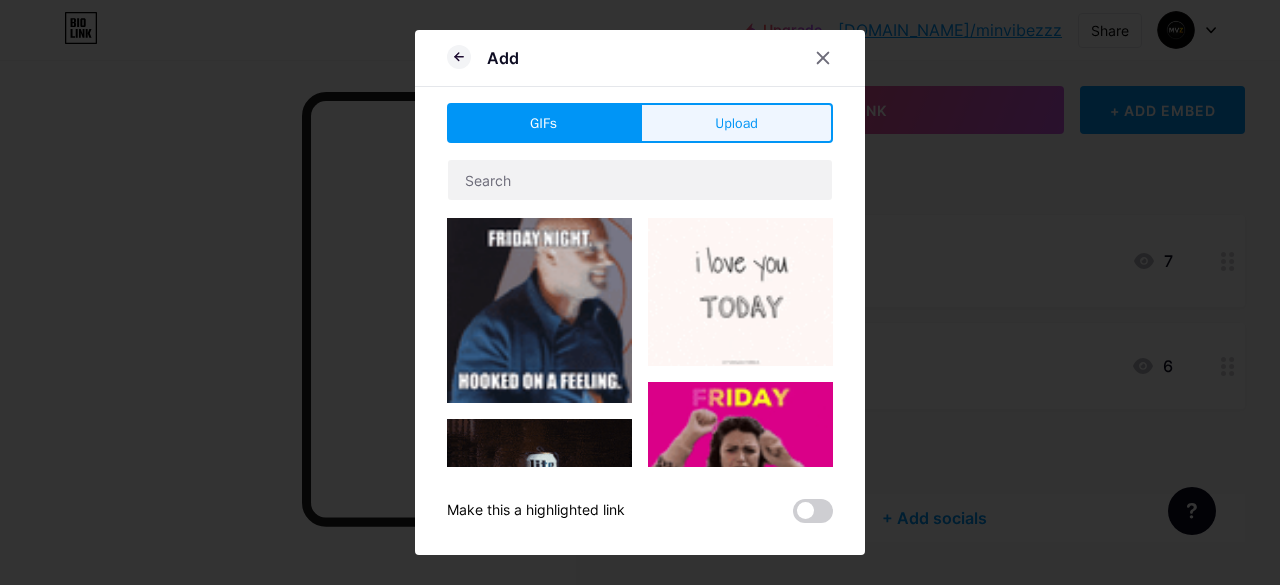 scroll, scrollTop: 377, scrollLeft: 0, axis: vertical 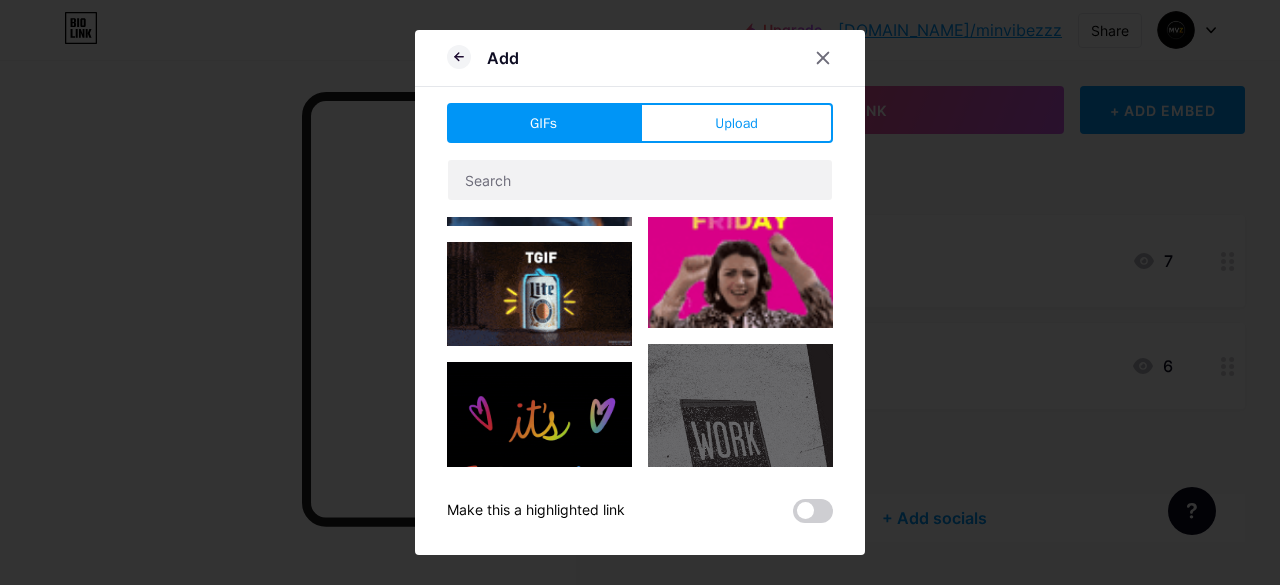 click on "Upload" at bounding box center [736, 123] 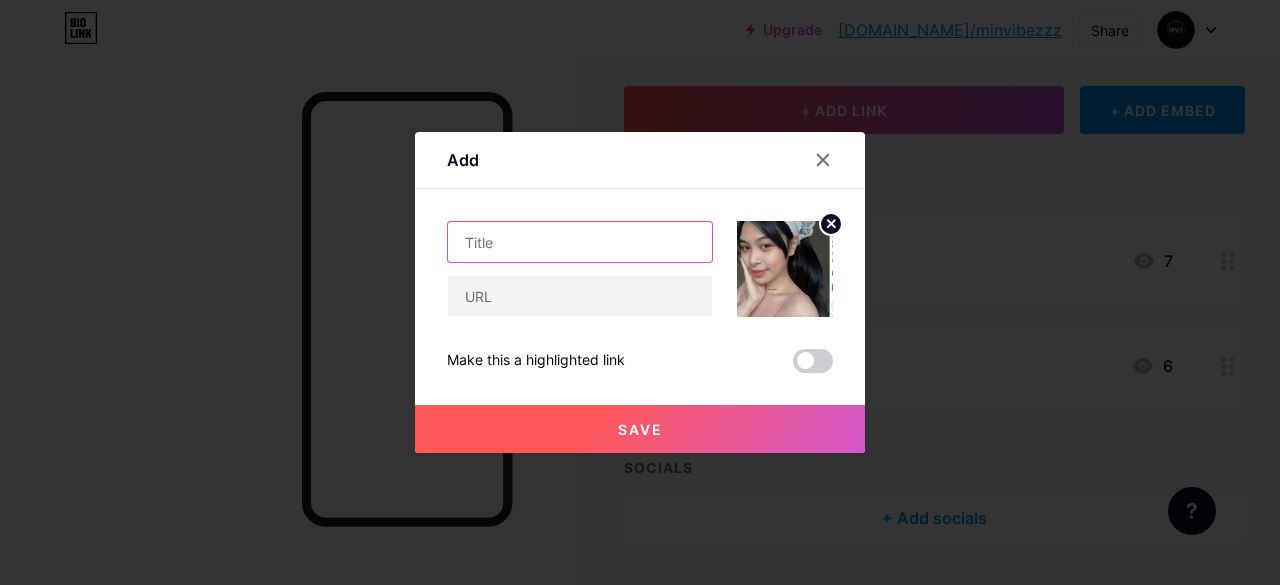 click at bounding box center [580, 242] 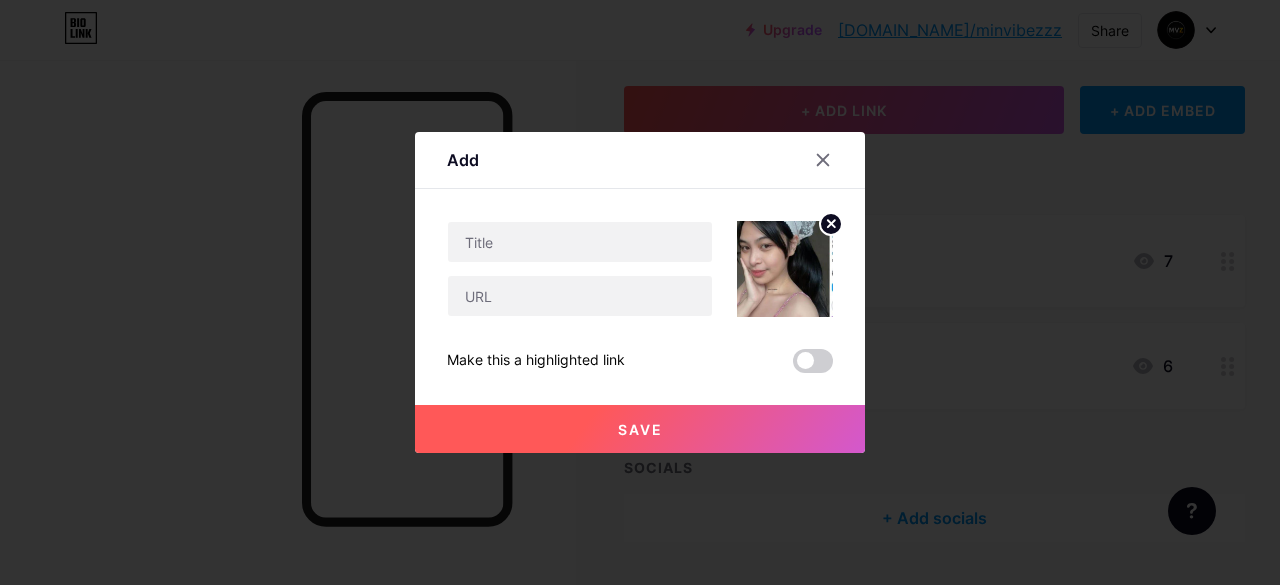 click on "Save" at bounding box center (640, 429) 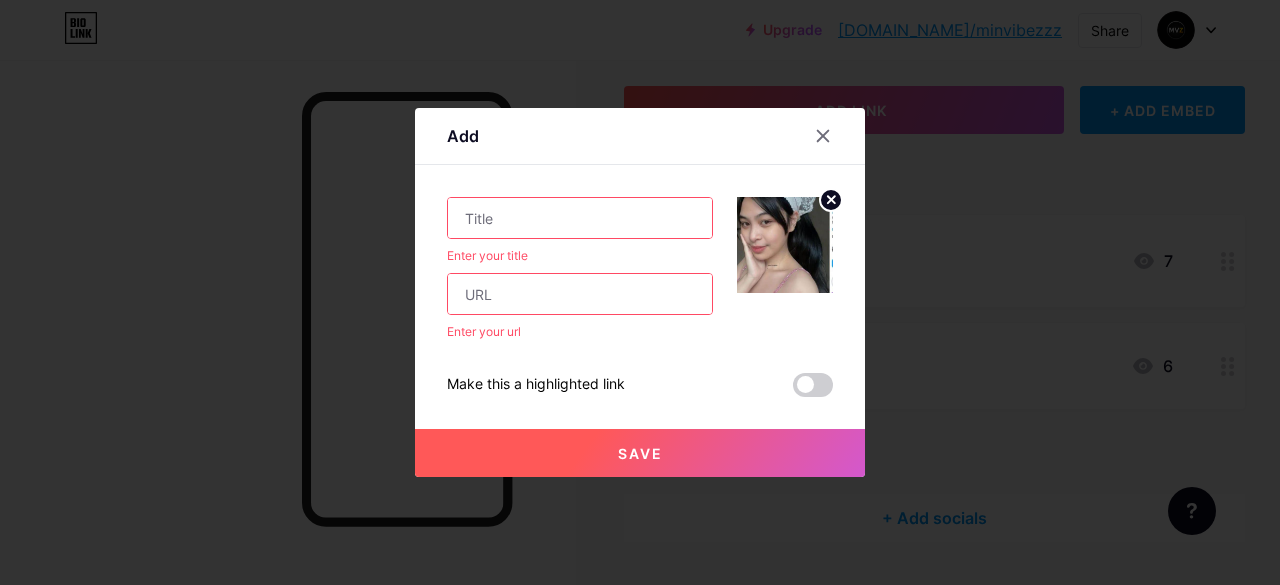 click at bounding box center (580, 218) 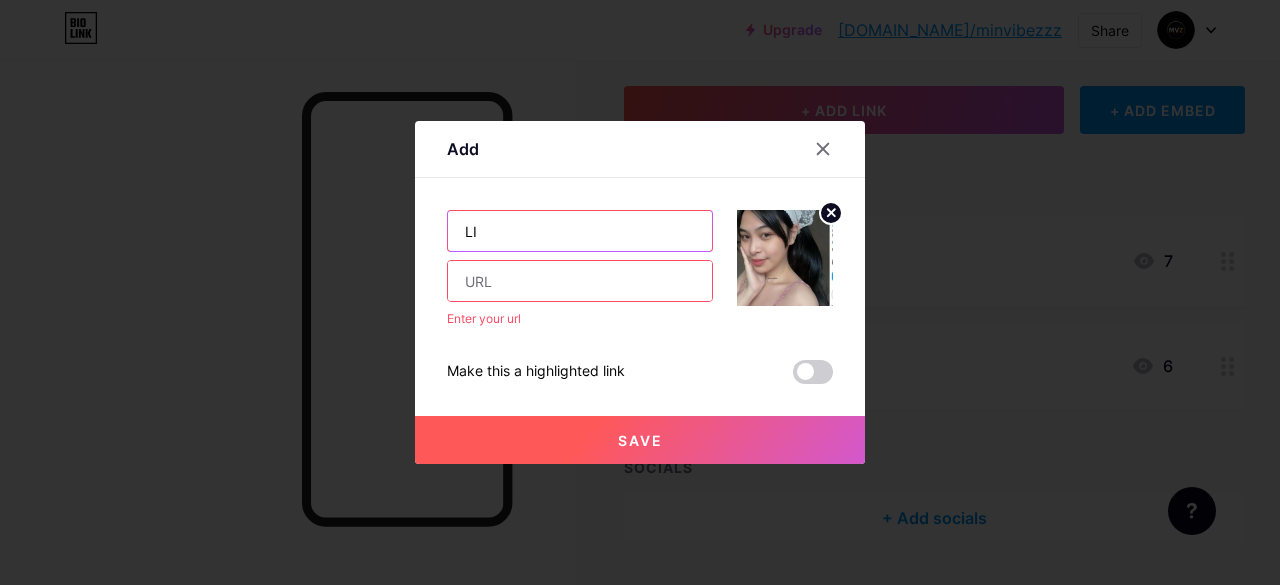 type on "L" 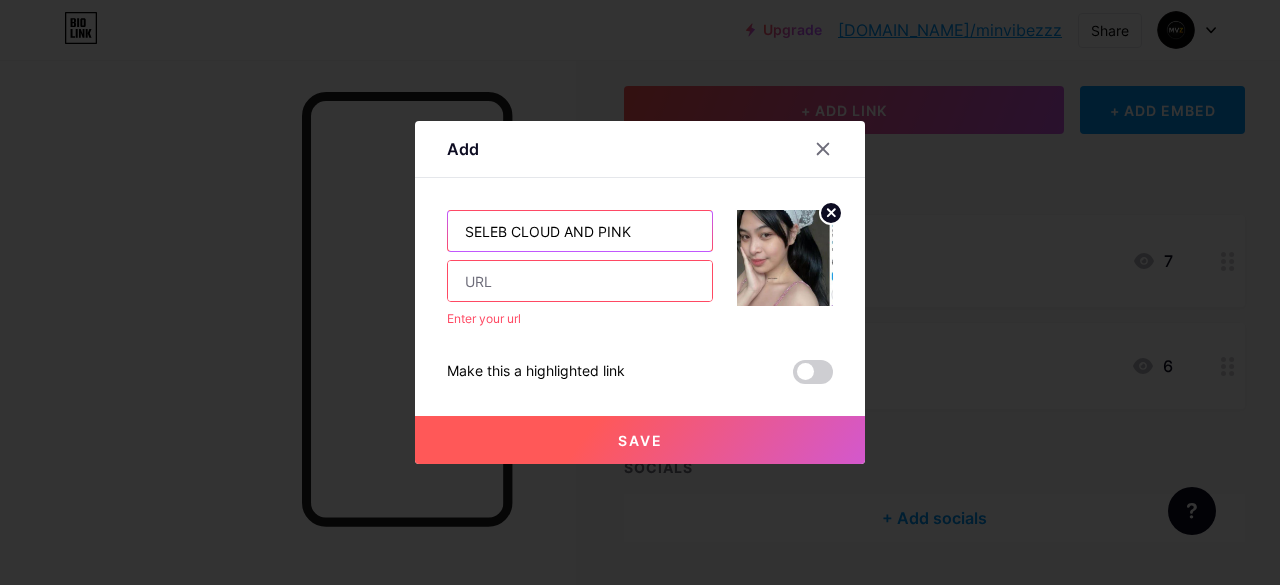 type on "SELEB CLOUD AND PINK" 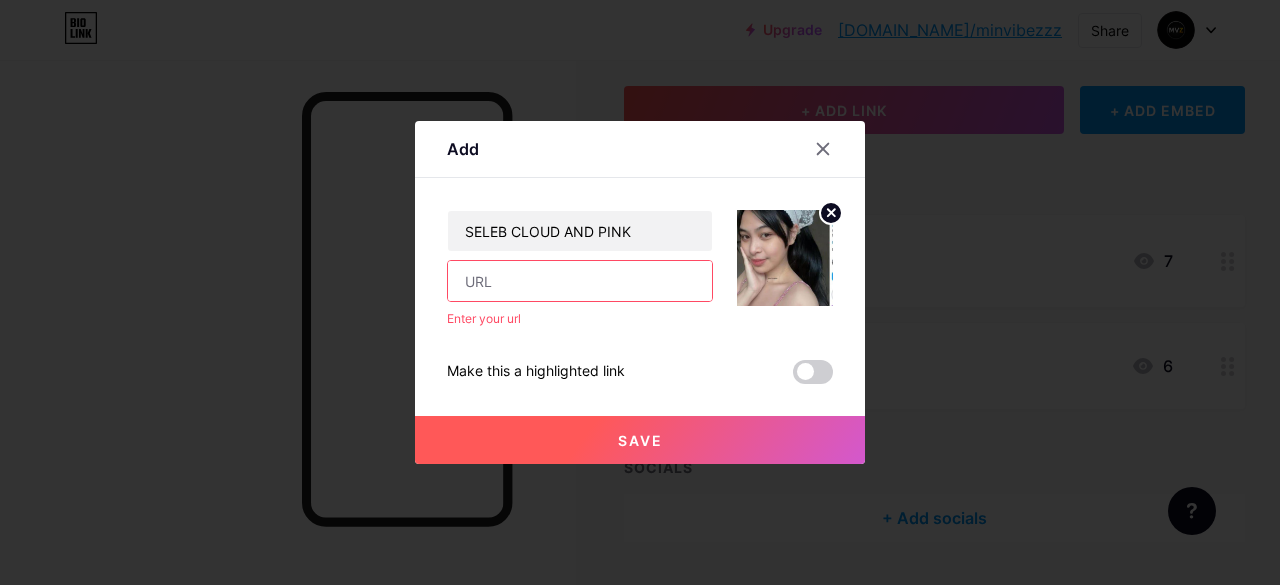 click at bounding box center [580, 281] 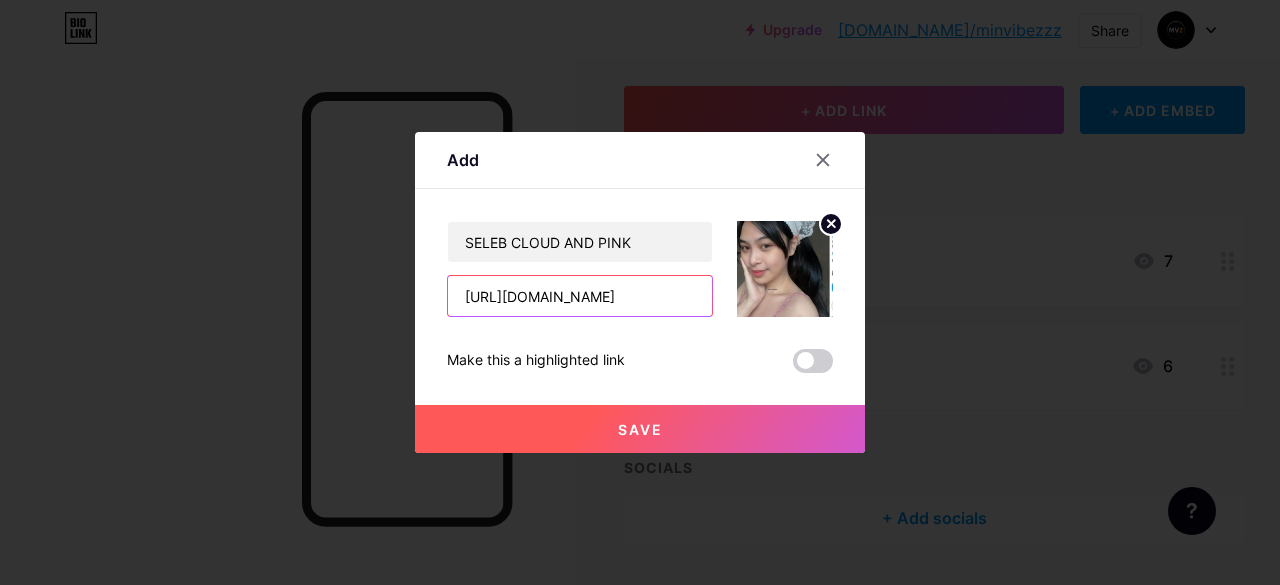 scroll, scrollTop: 0, scrollLeft: 150, axis: horizontal 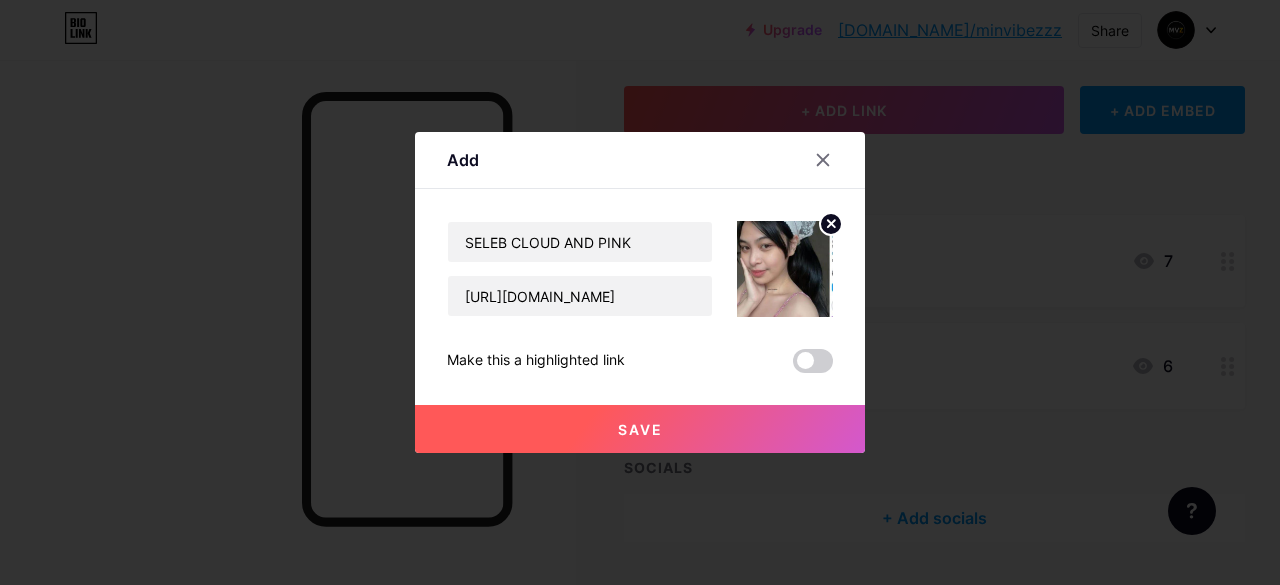 click on "Save" at bounding box center (640, 429) 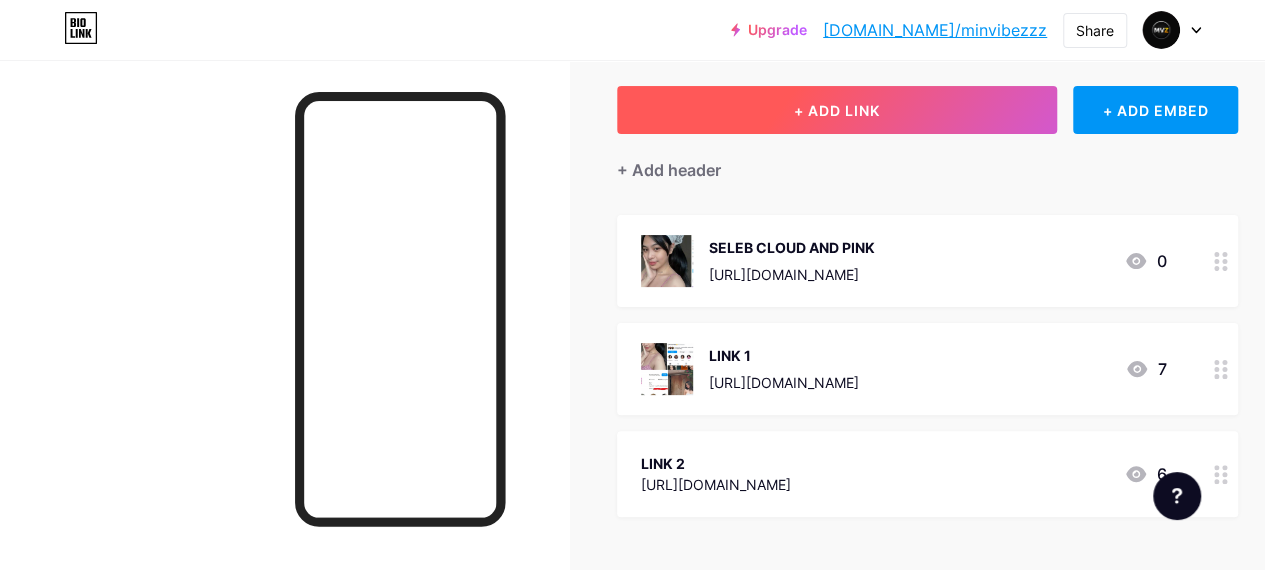 click on "+ ADD LINK" at bounding box center (837, 110) 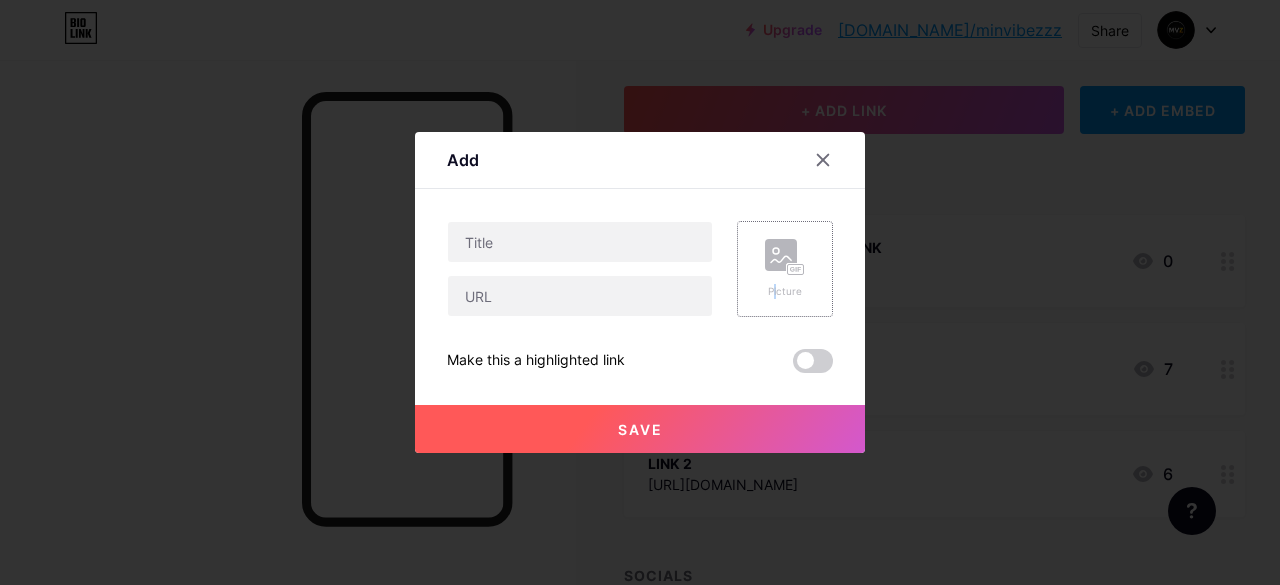 click on "Picture" at bounding box center (785, 269) 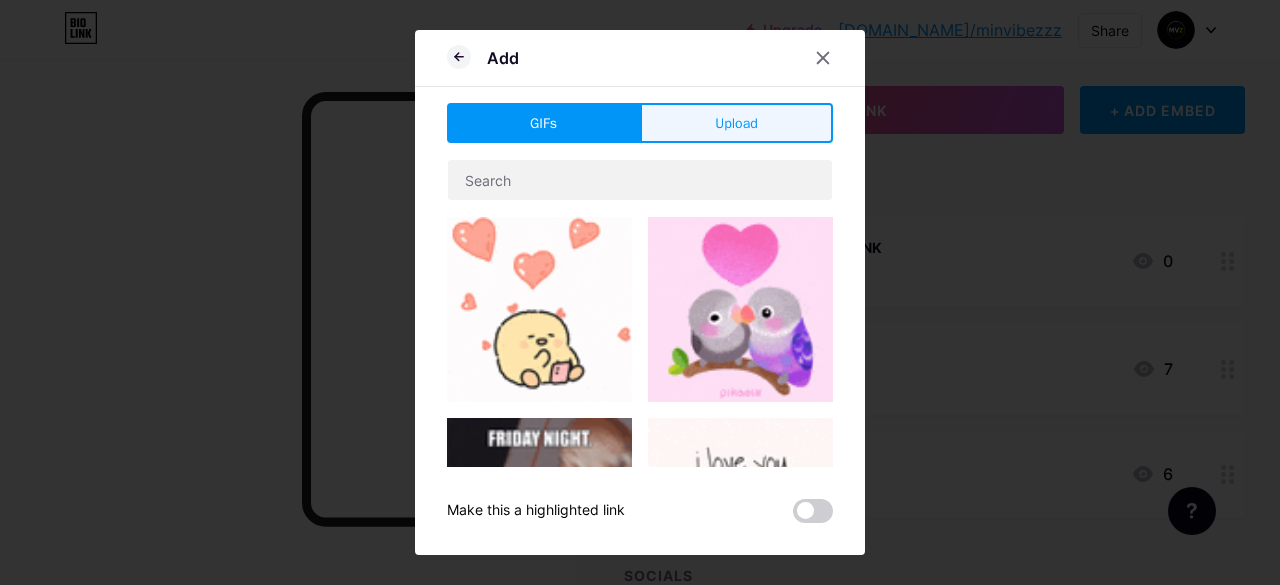 click on "Upload" at bounding box center [736, 123] 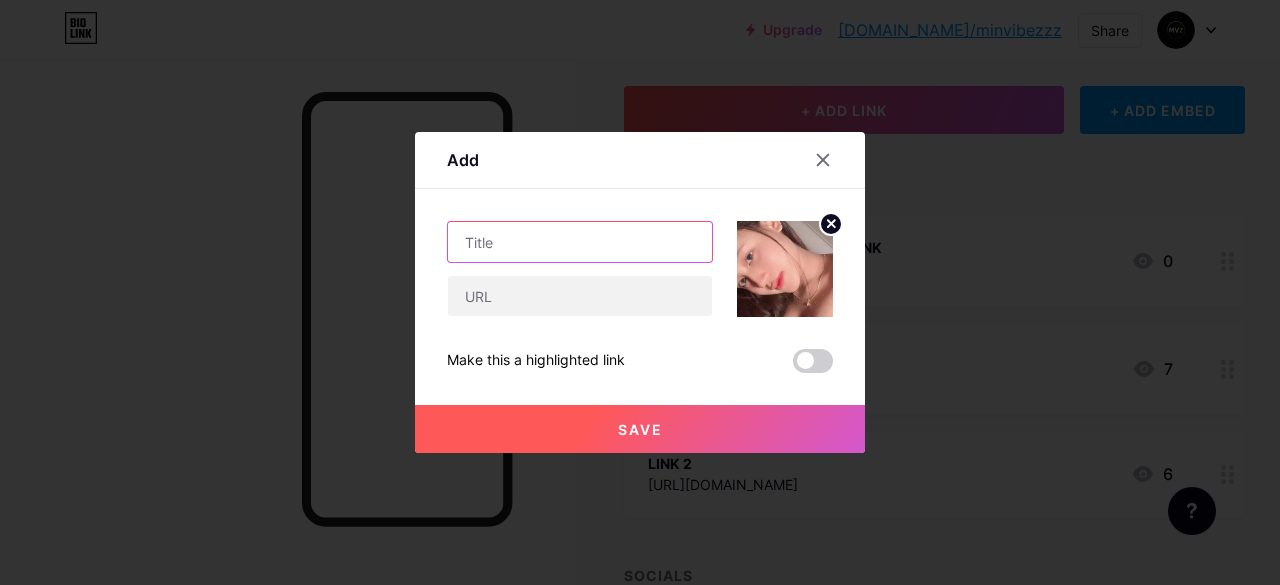 click at bounding box center [580, 242] 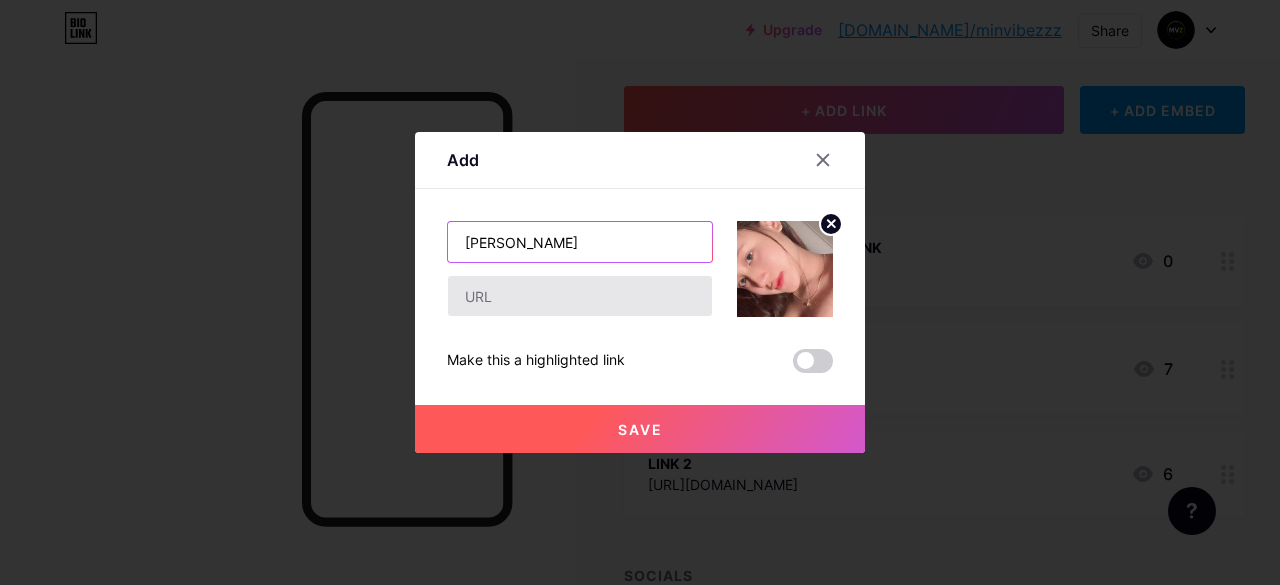 type on "[PERSON_NAME]" 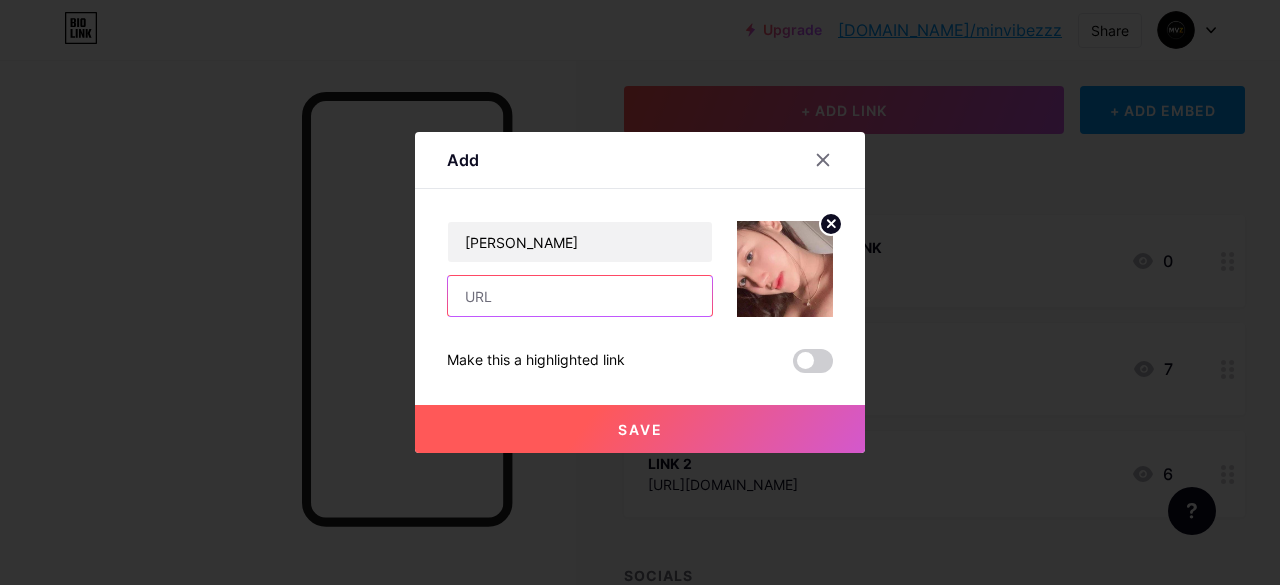 click at bounding box center (580, 296) 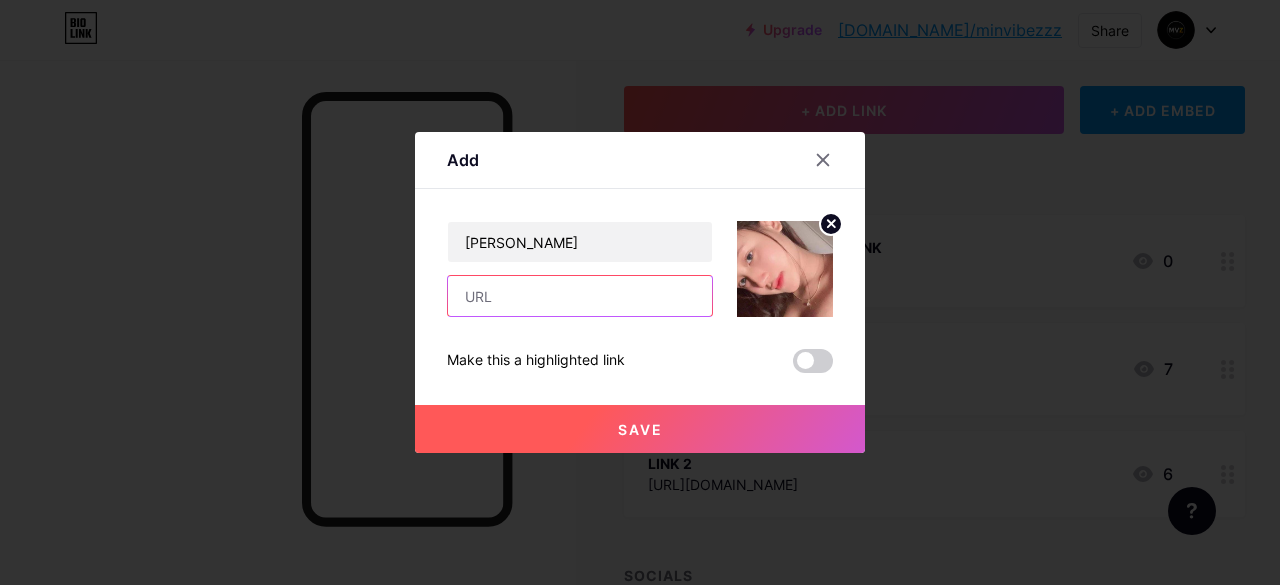 paste on "[URL][DOMAIN_NAME]" 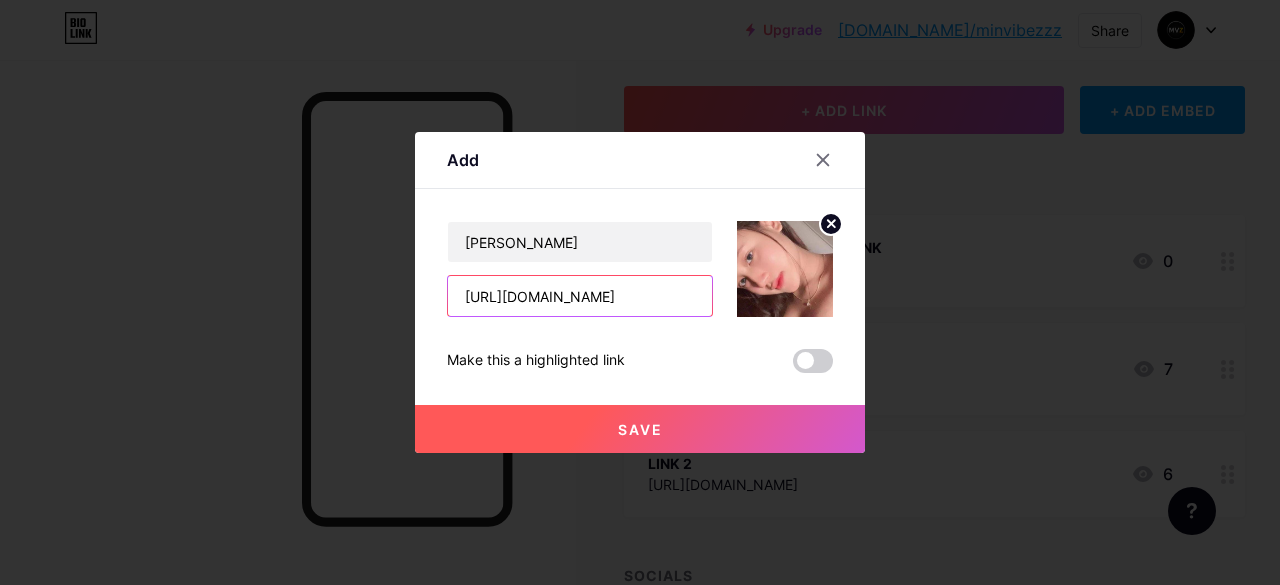 scroll, scrollTop: 0, scrollLeft: 143, axis: horizontal 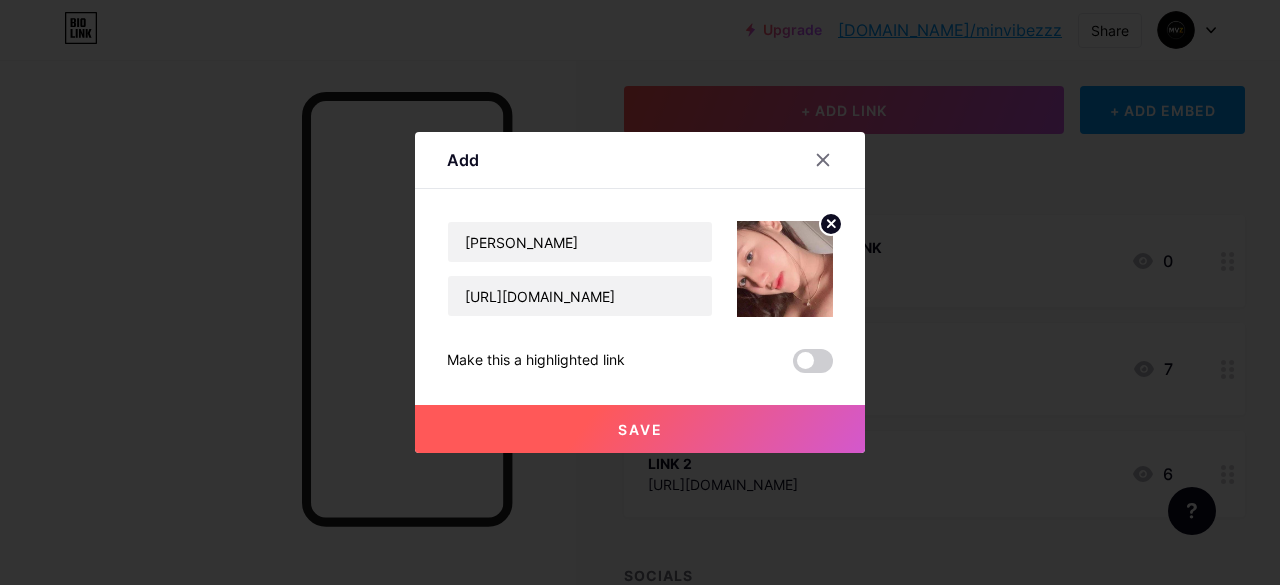 click on "Save" at bounding box center (640, 429) 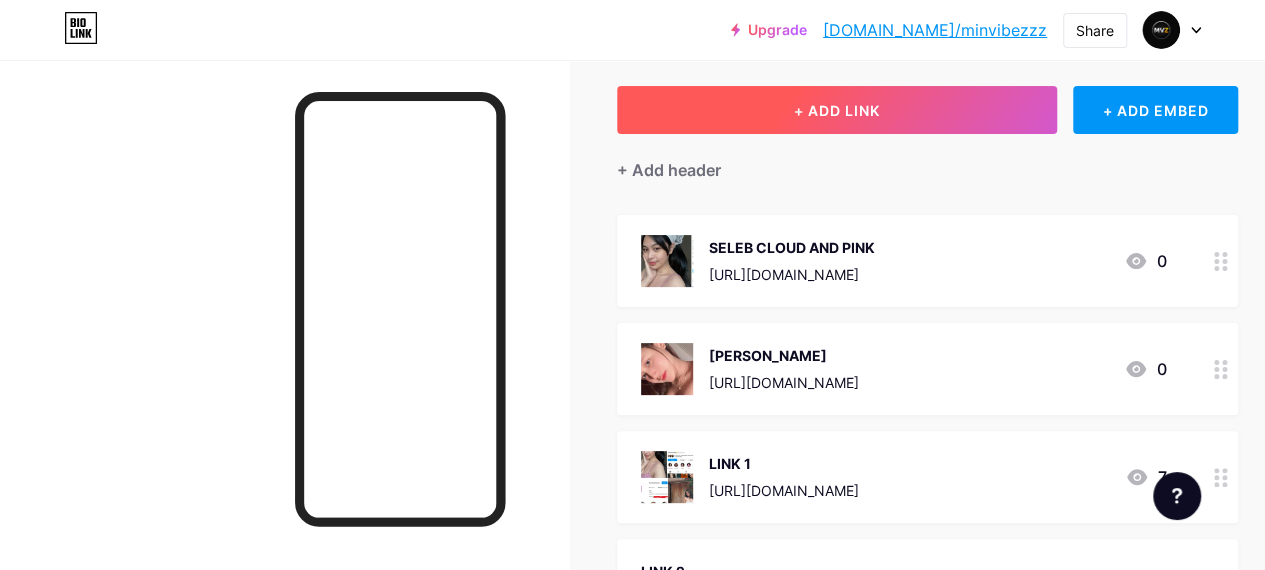 click on "+ ADD LINK" at bounding box center (837, 110) 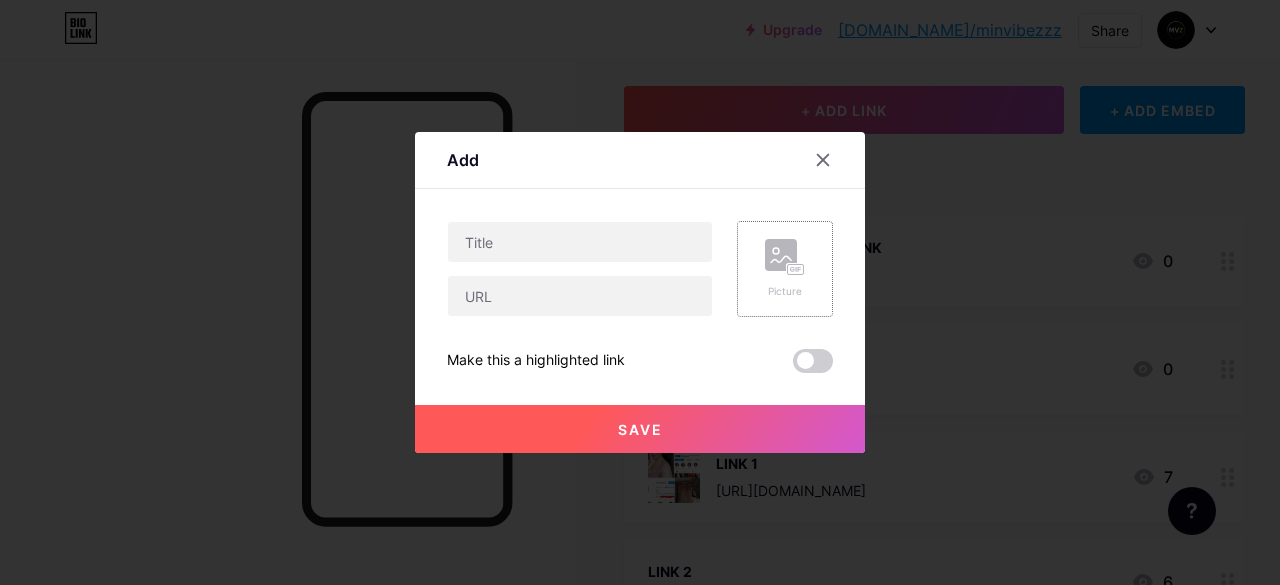 click on "Picture" at bounding box center [785, 269] 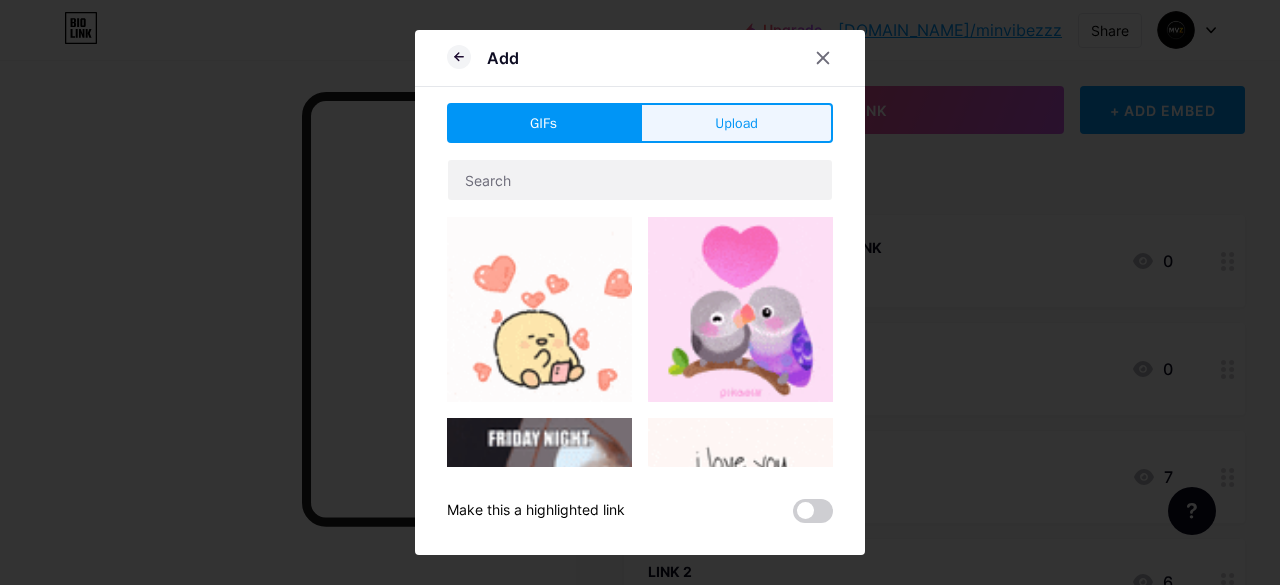 click on "Upload" at bounding box center (736, 123) 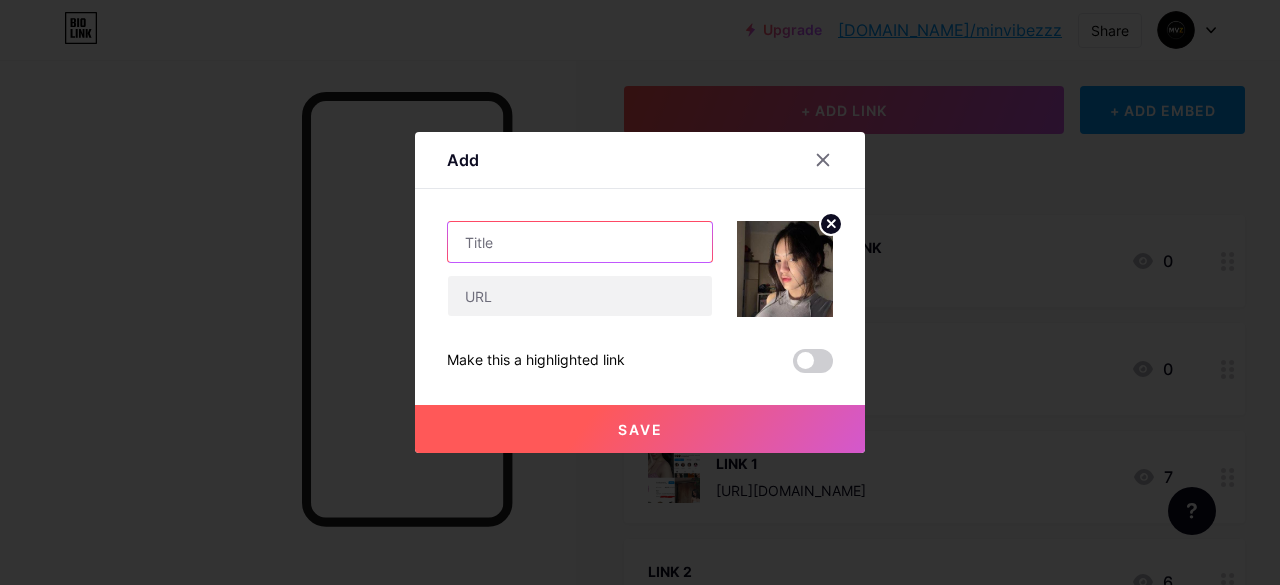 click at bounding box center (580, 242) 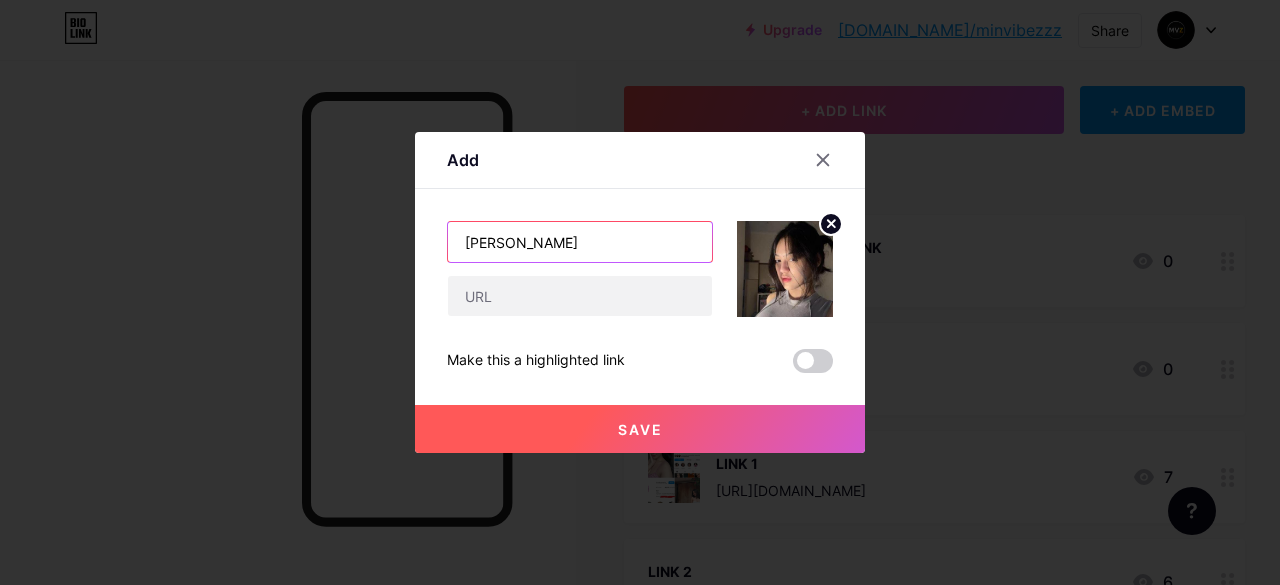 type on "[PERSON_NAME]" 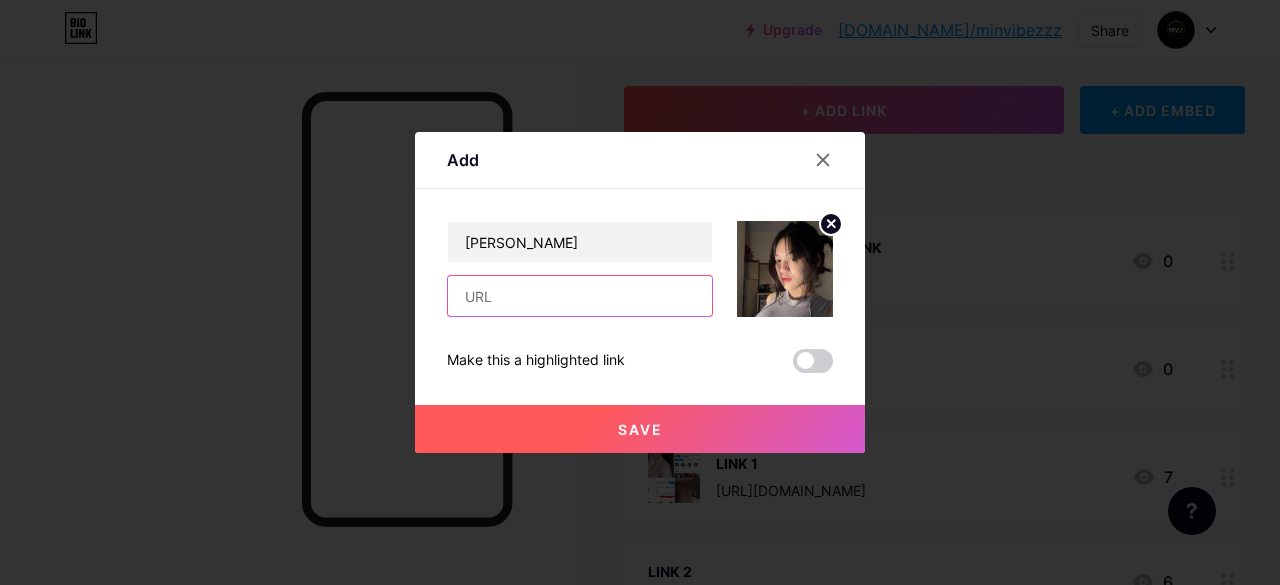 click at bounding box center [580, 296] 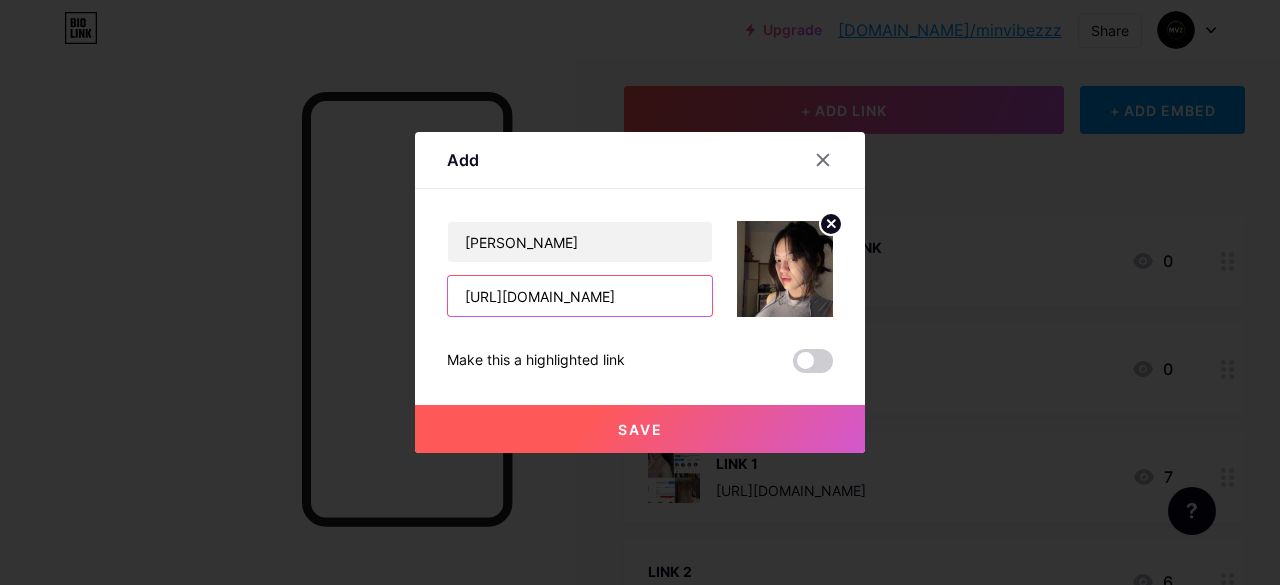 scroll, scrollTop: 0, scrollLeft: 141, axis: horizontal 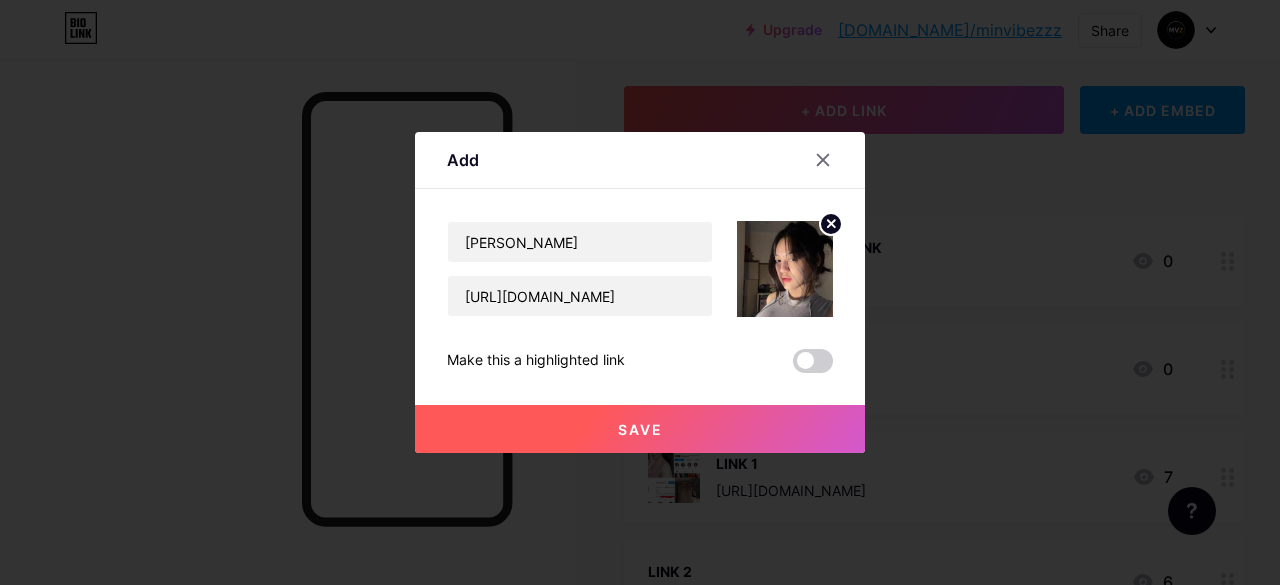 click on "Save" at bounding box center (640, 429) 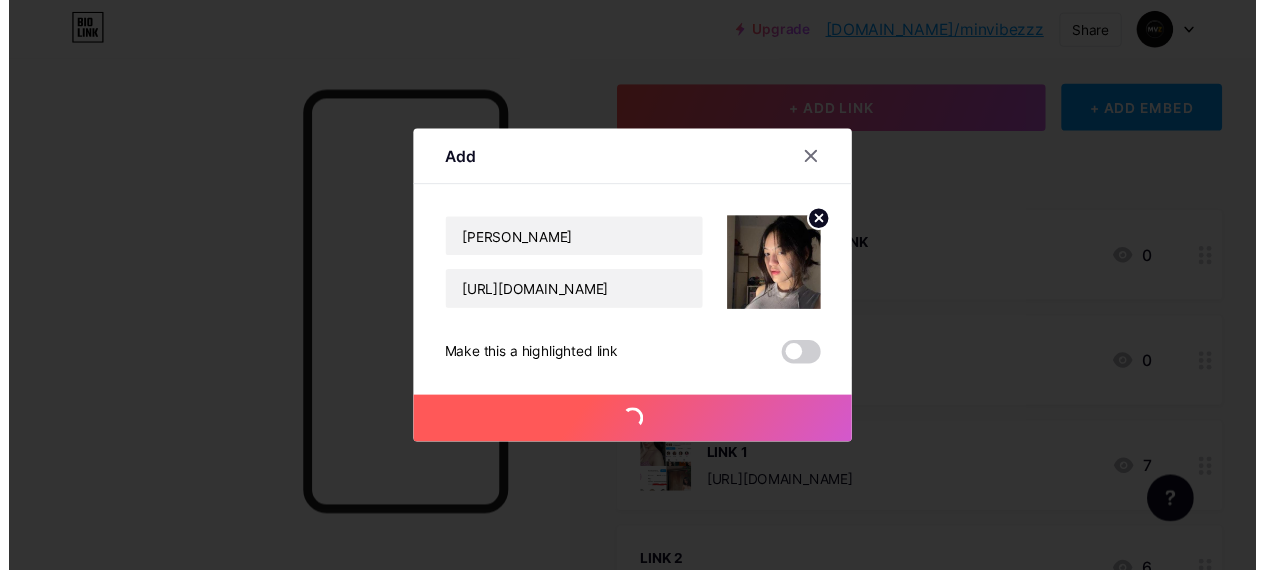 scroll, scrollTop: 0, scrollLeft: 0, axis: both 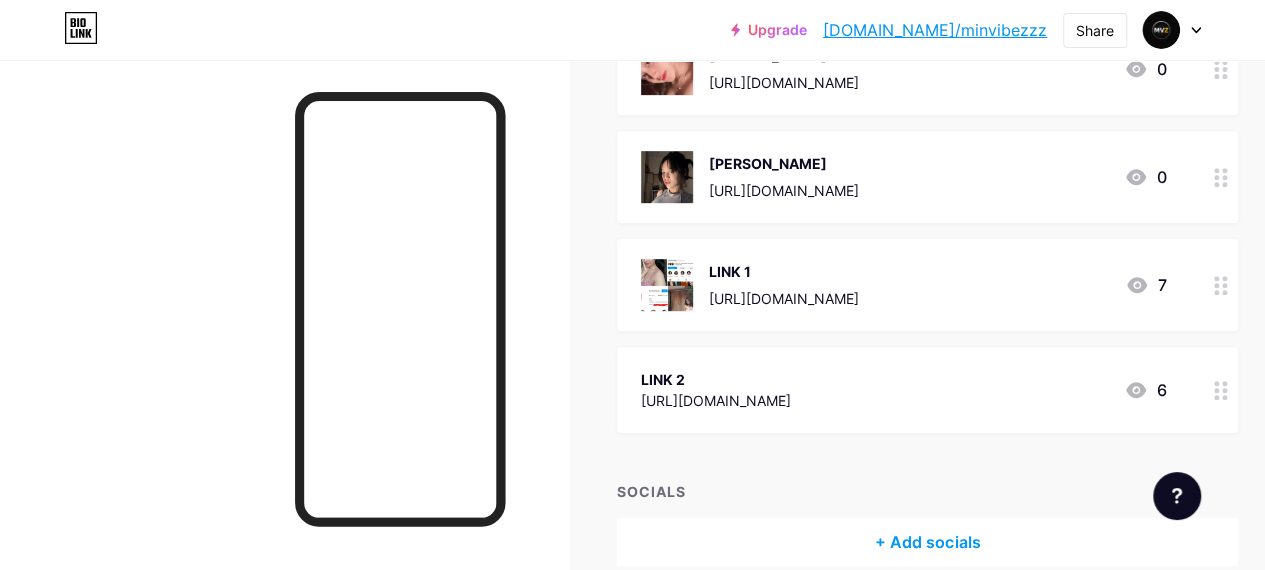 click 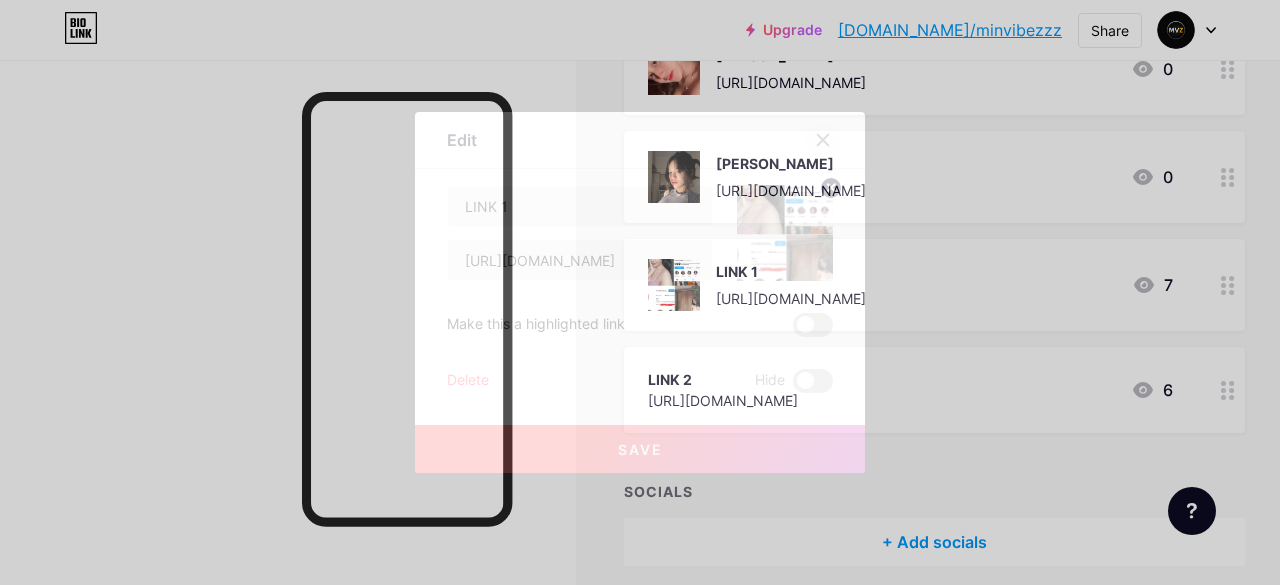 click 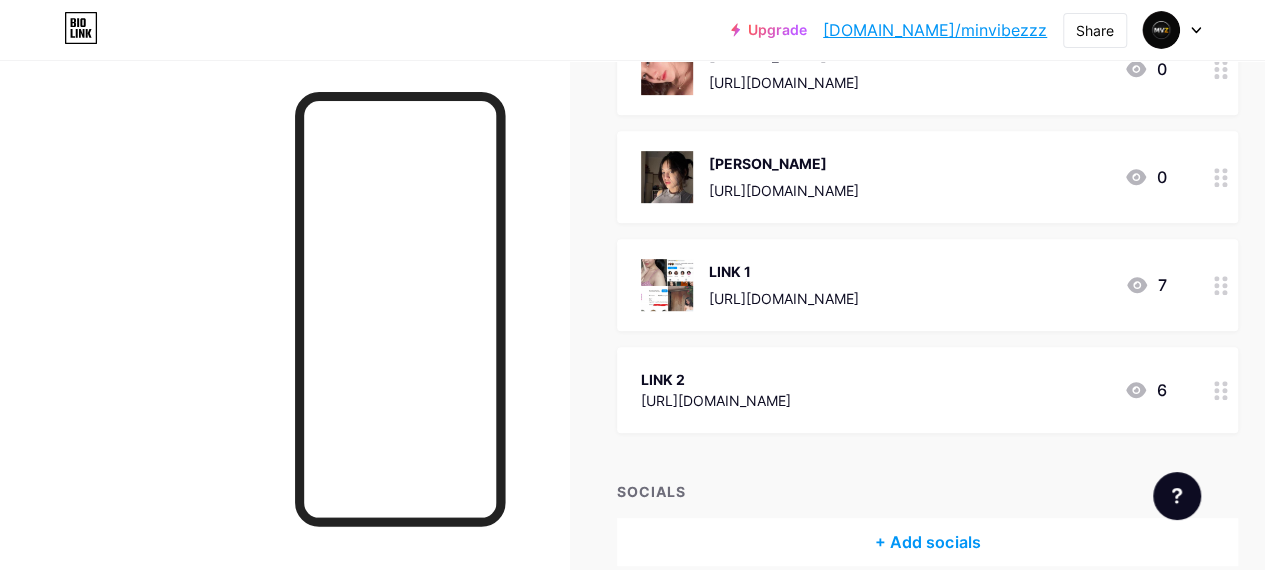 click at bounding box center [1221, 285] 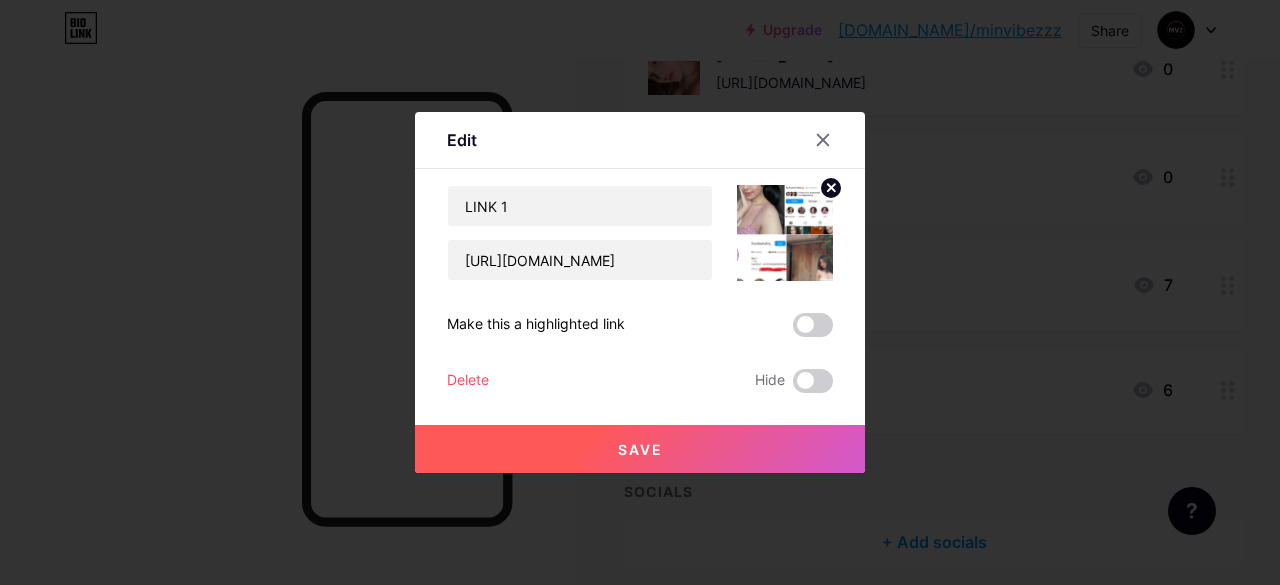 click at bounding box center [785, 233] 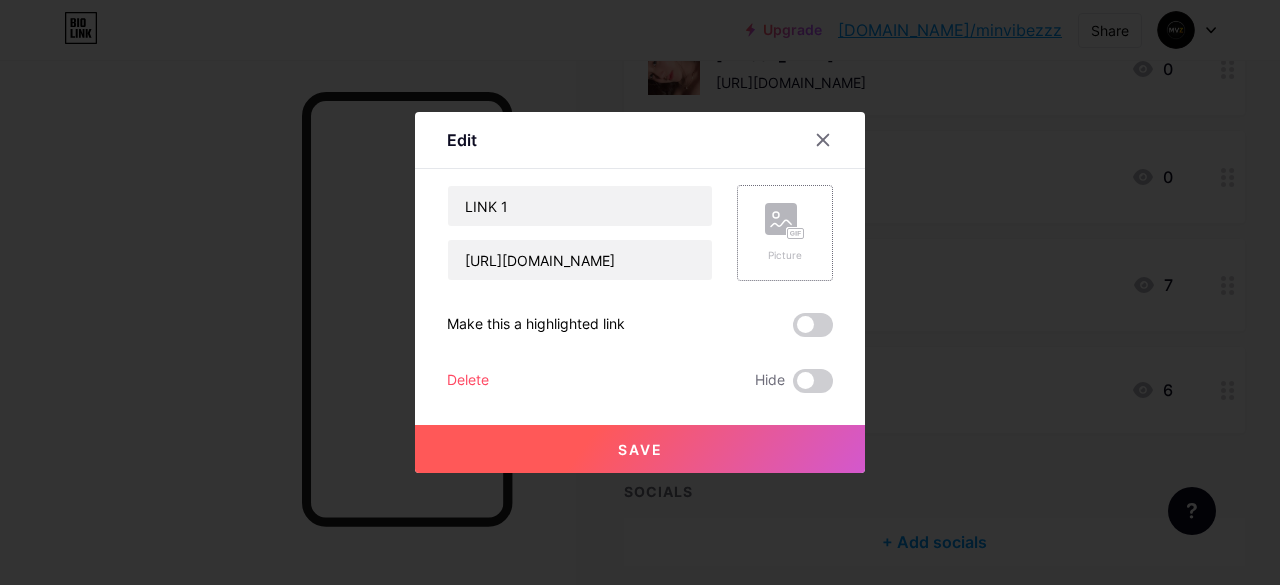 click on "Picture" at bounding box center (785, 255) 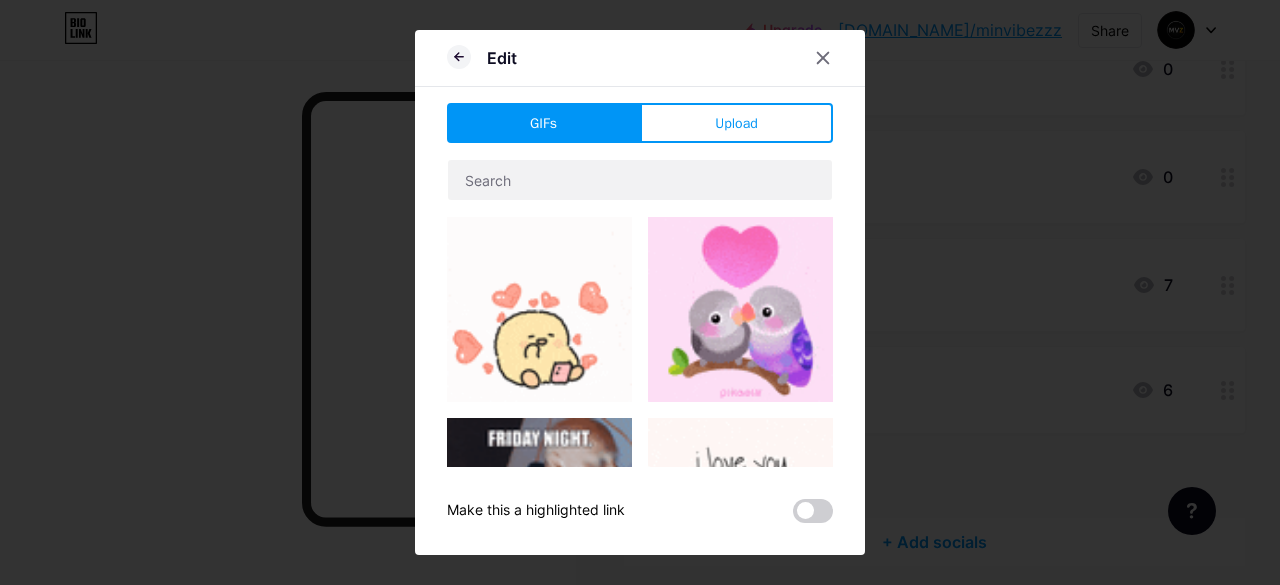click on "Upload" at bounding box center (736, 123) 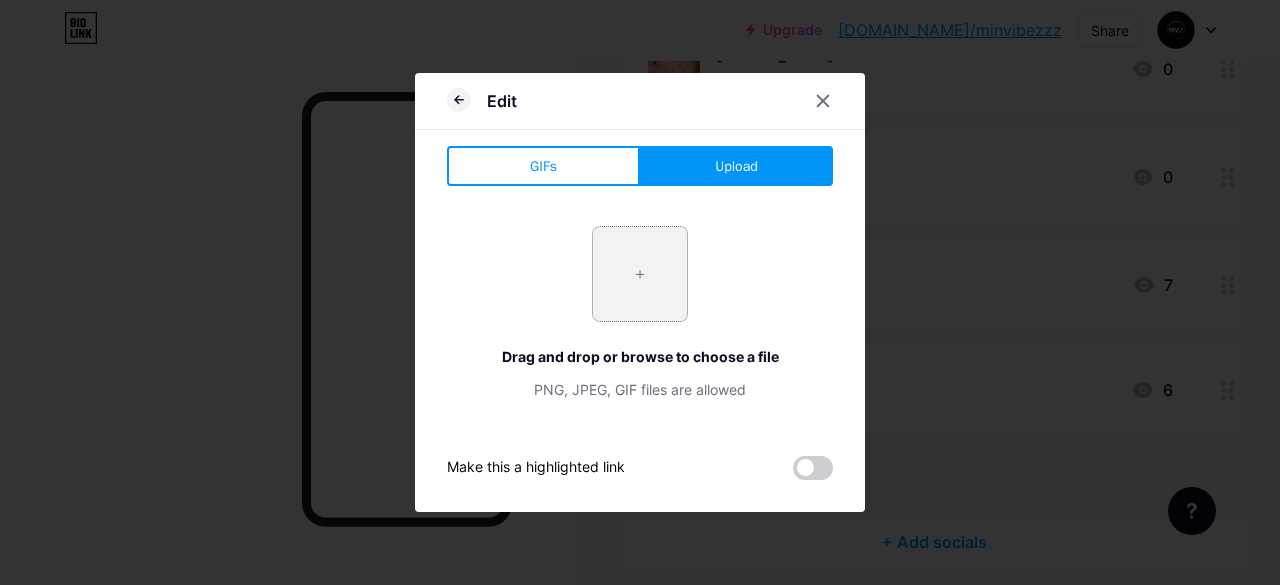 click at bounding box center [640, 274] 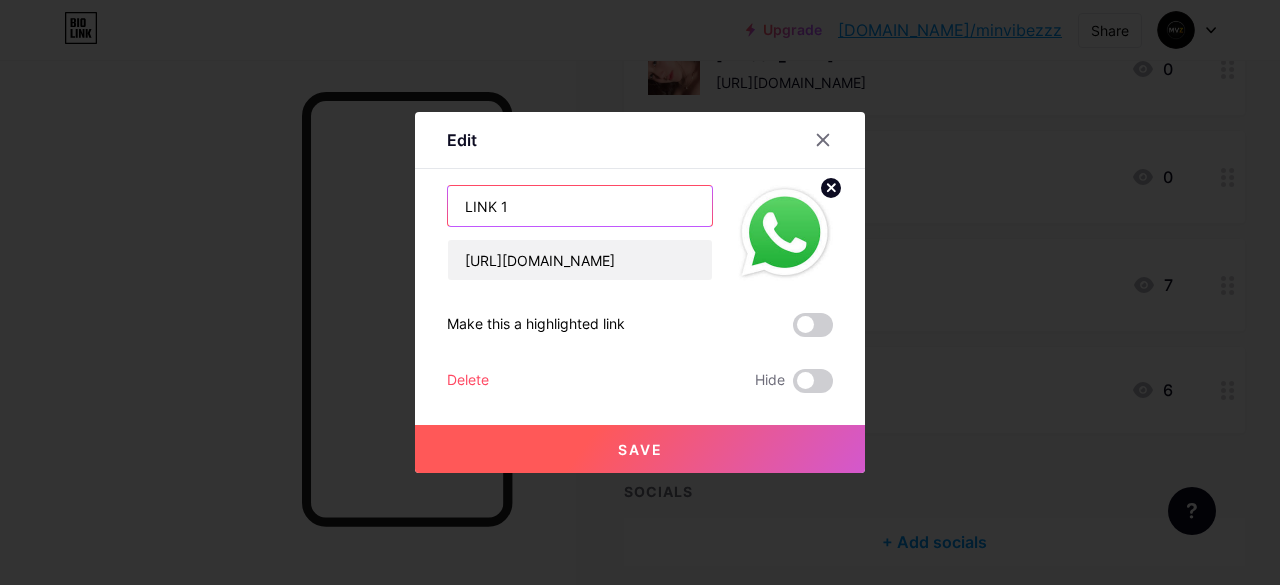 click on "LINK 1" at bounding box center [580, 206] 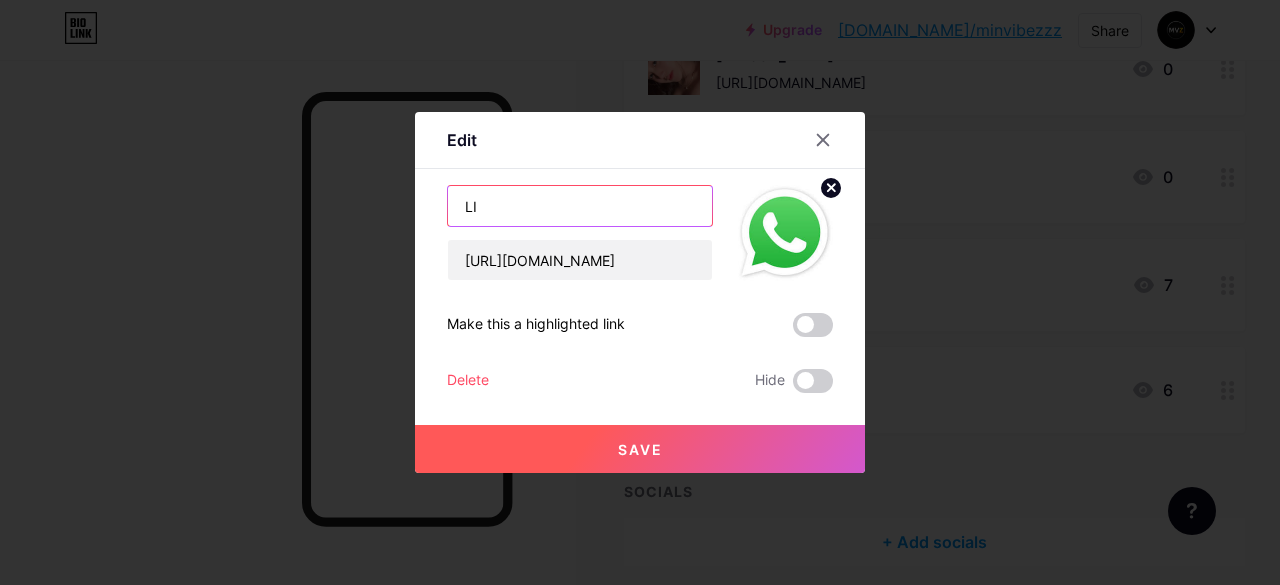 type on "L" 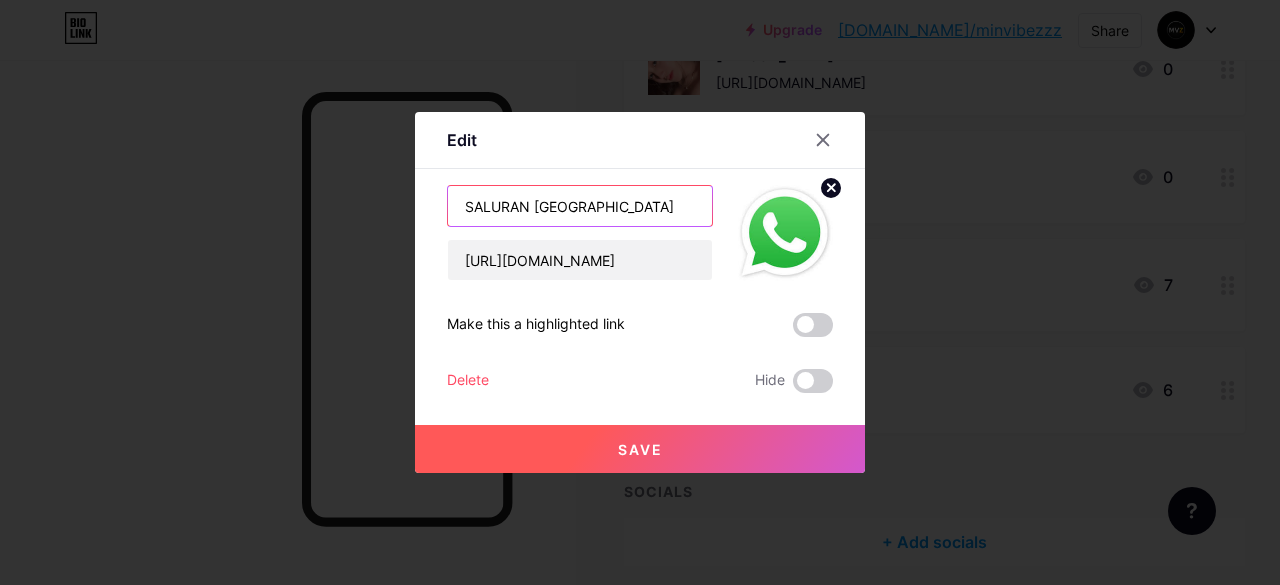 type on "SALURAN [GEOGRAPHIC_DATA]" 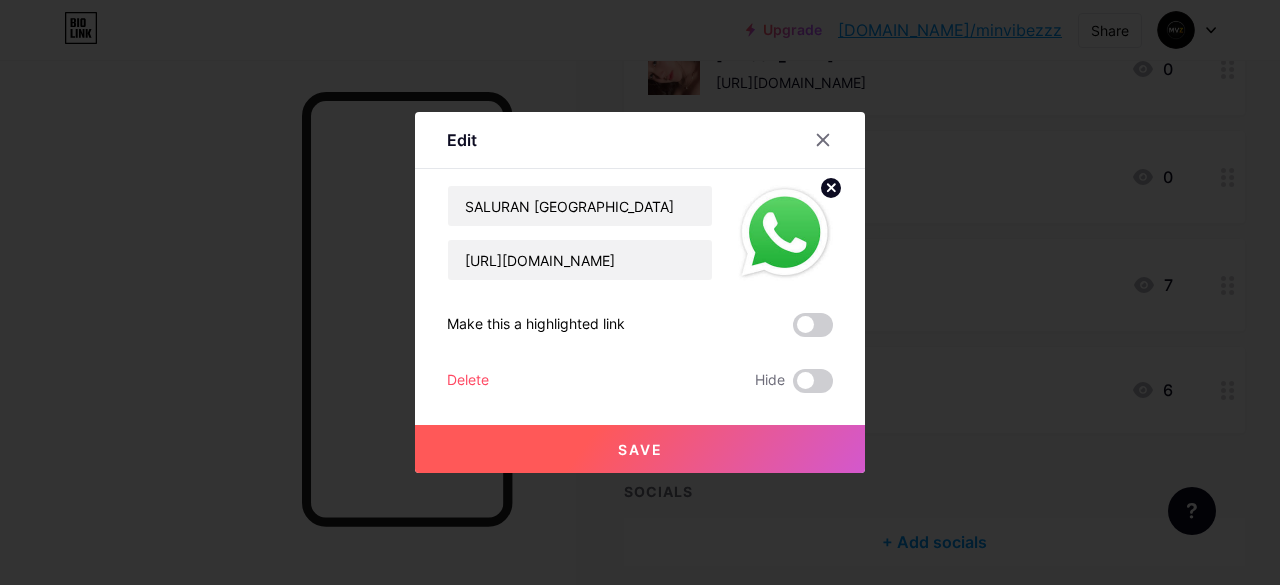 click on "Save" at bounding box center [640, 449] 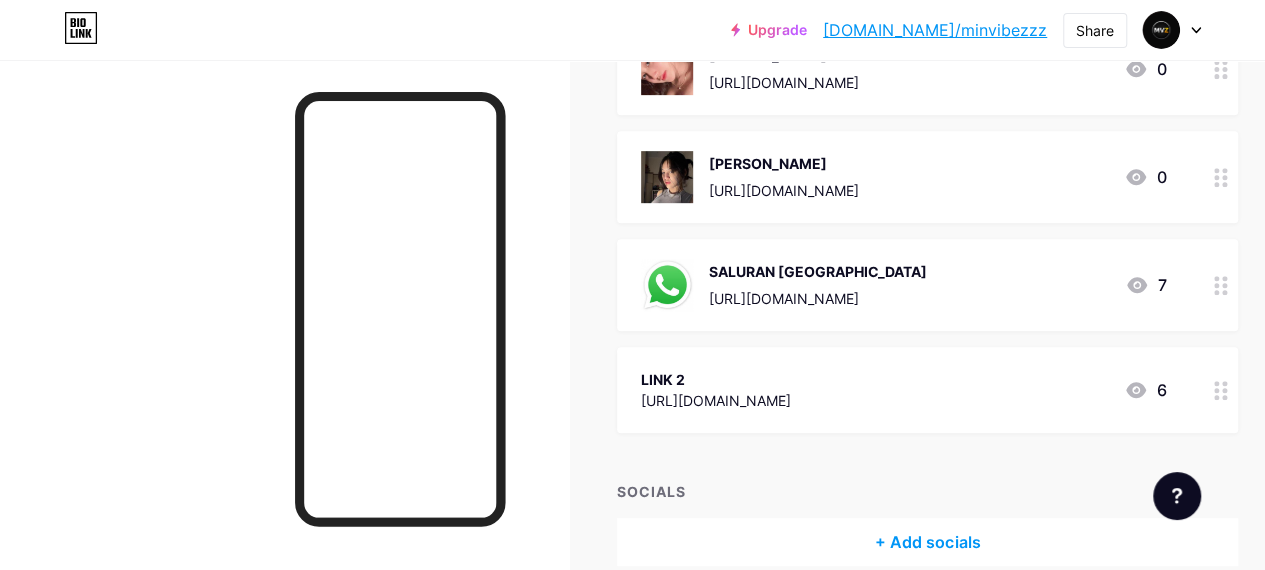 click at bounding box center (1221, 390) 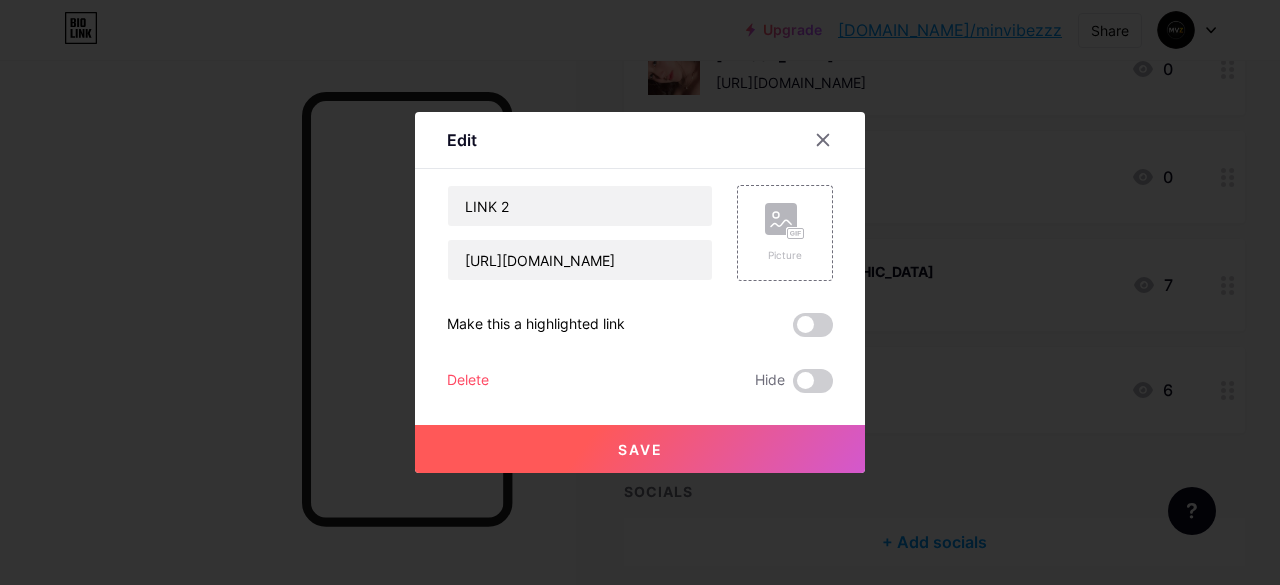 click on "Delete" at bounding box center (468, 381) 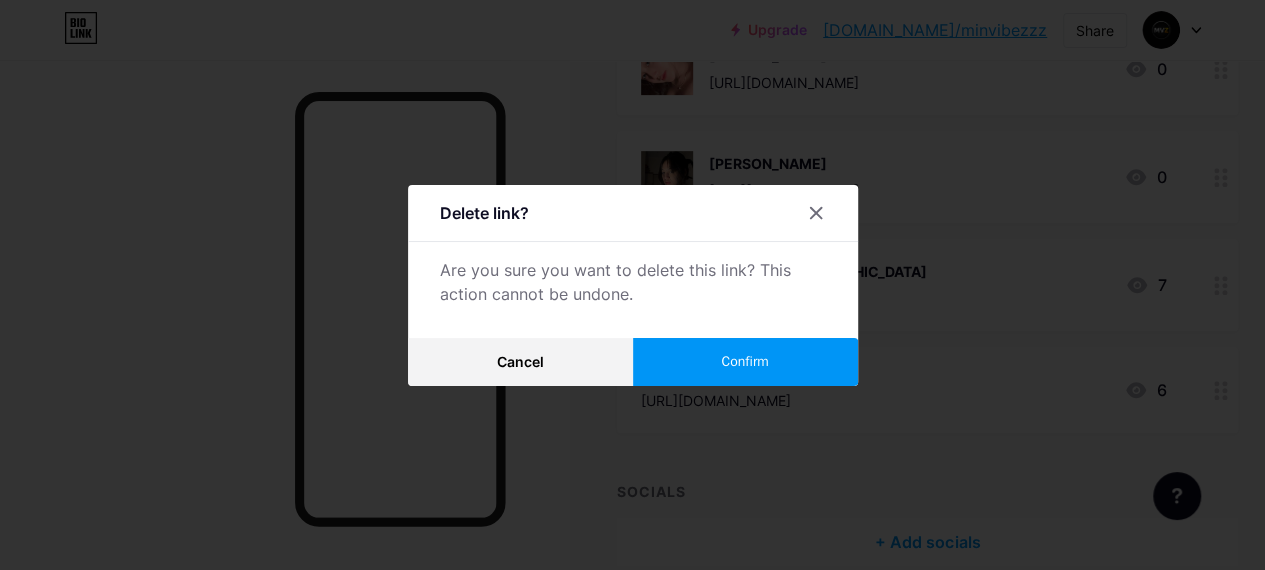 click on "Confirm" at bounding box center (744, 361) 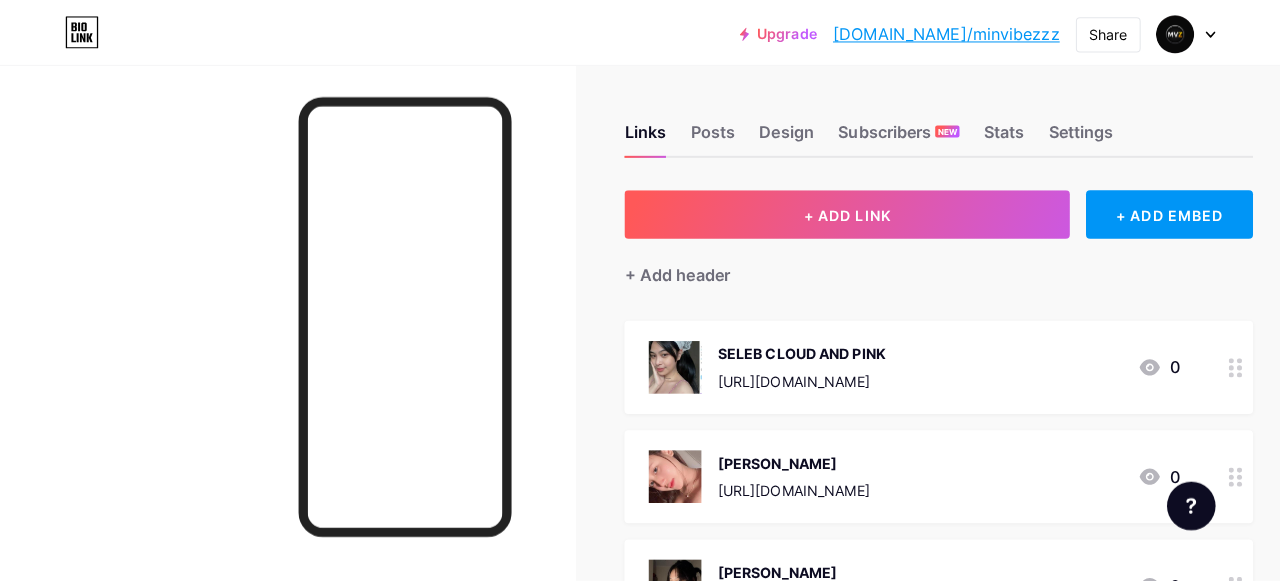 scroll, scrollTop: 0, scrollLeft: 0, axis: both 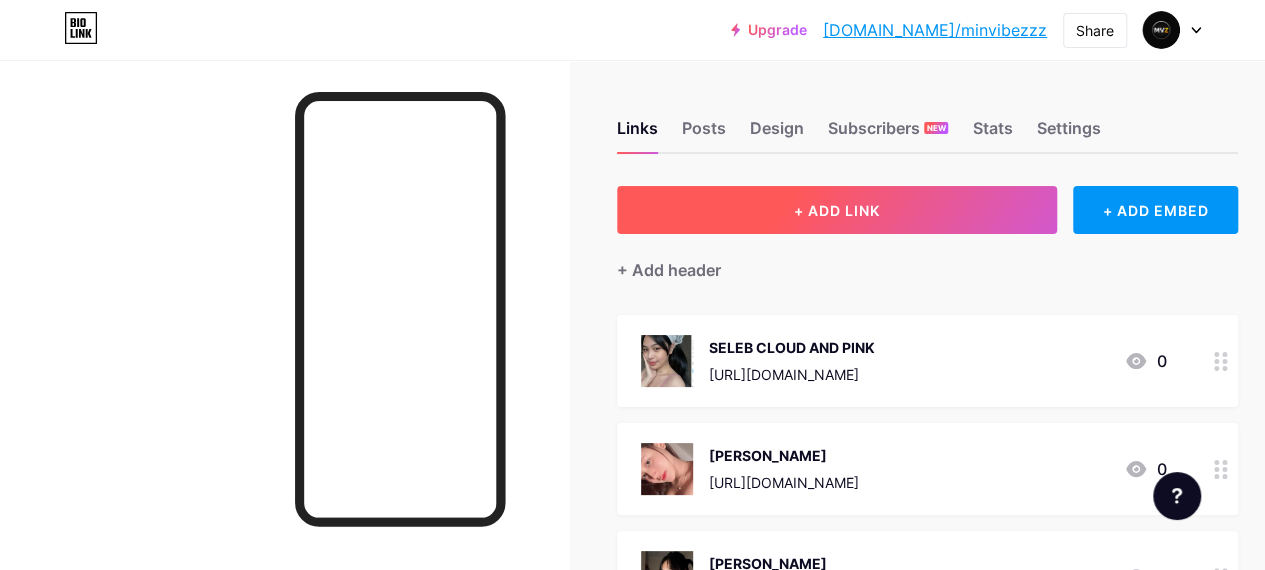 click on "+ ADD LINK" at bounding box center (837, 210) 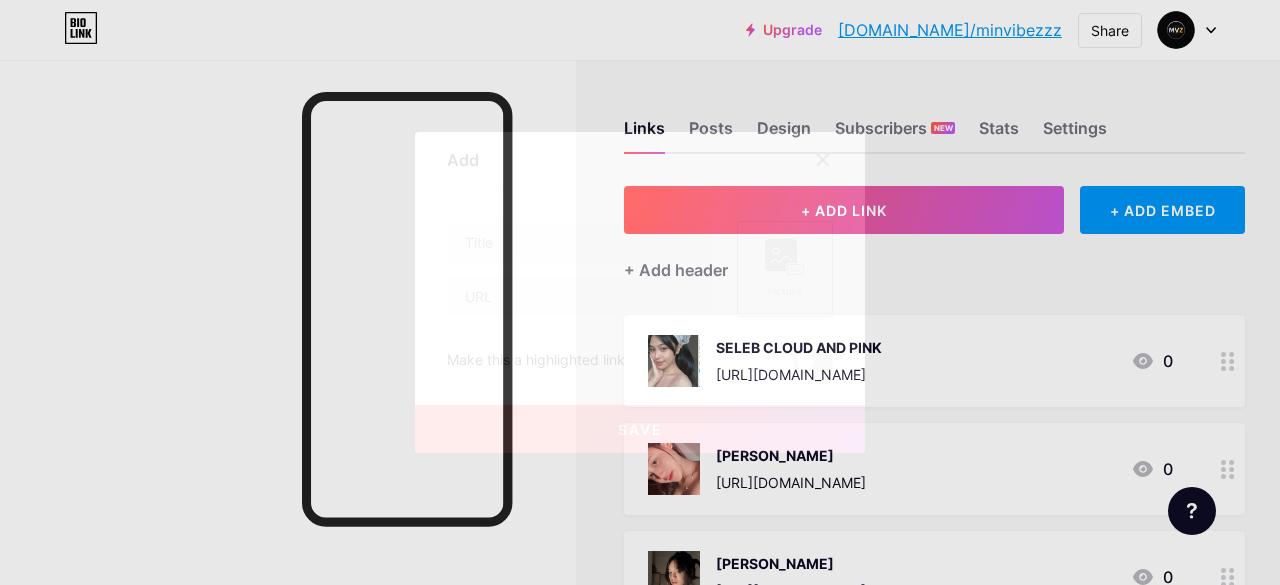 click 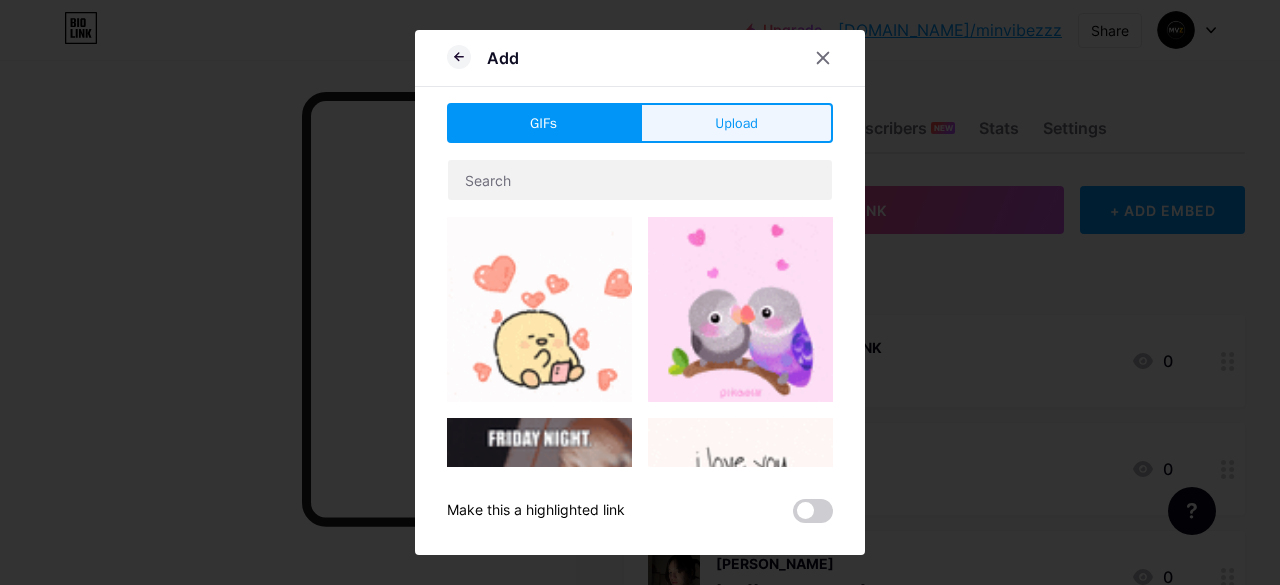 click on "Upload" at bounding box center [736, 123] 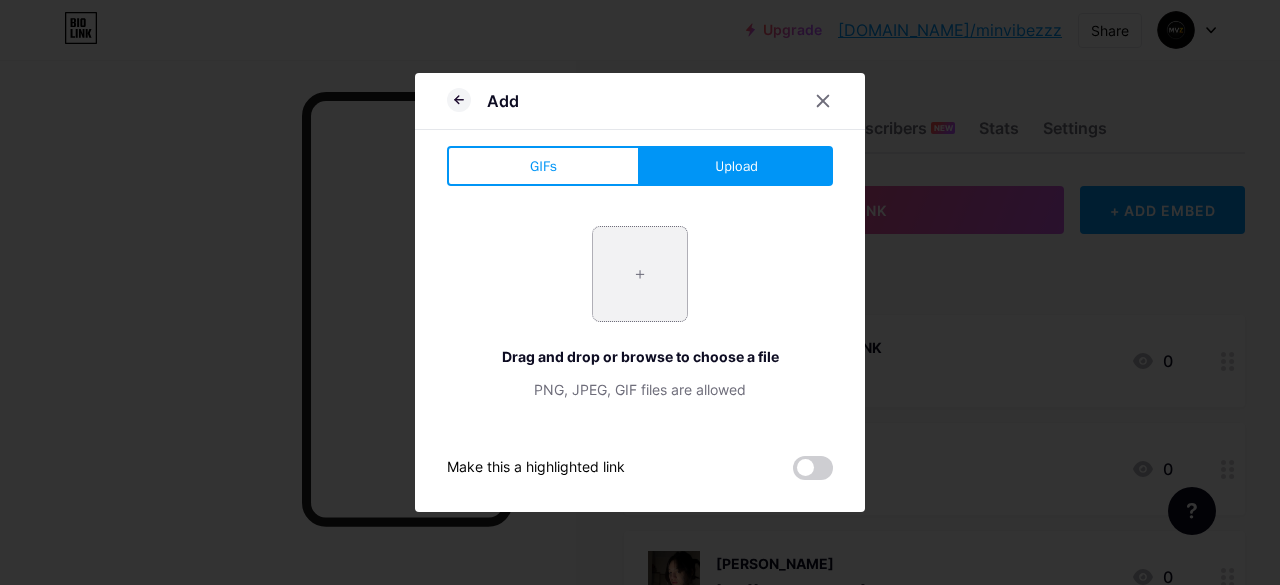 click at bounding box center (640, 274) 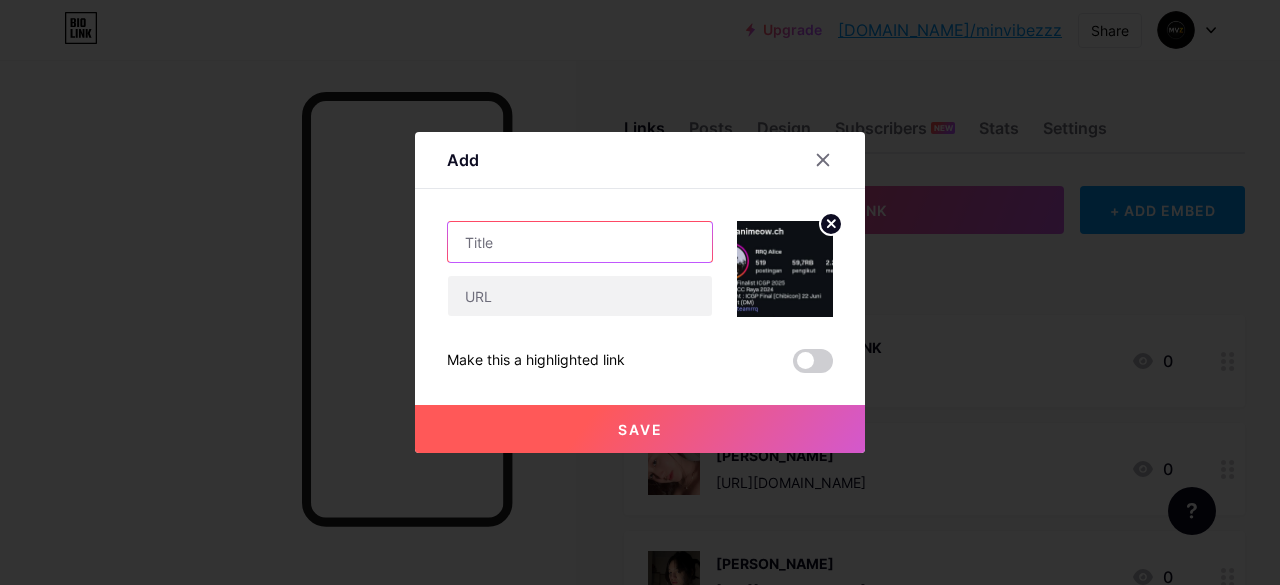 click at bounding box center [580, 242] 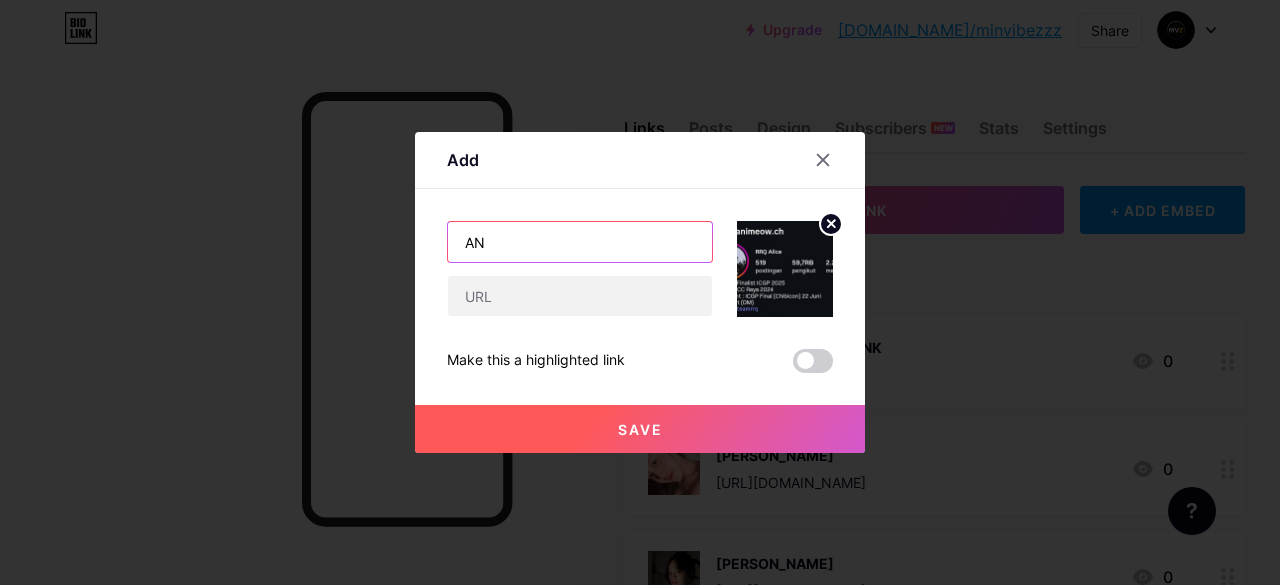 type on "A" 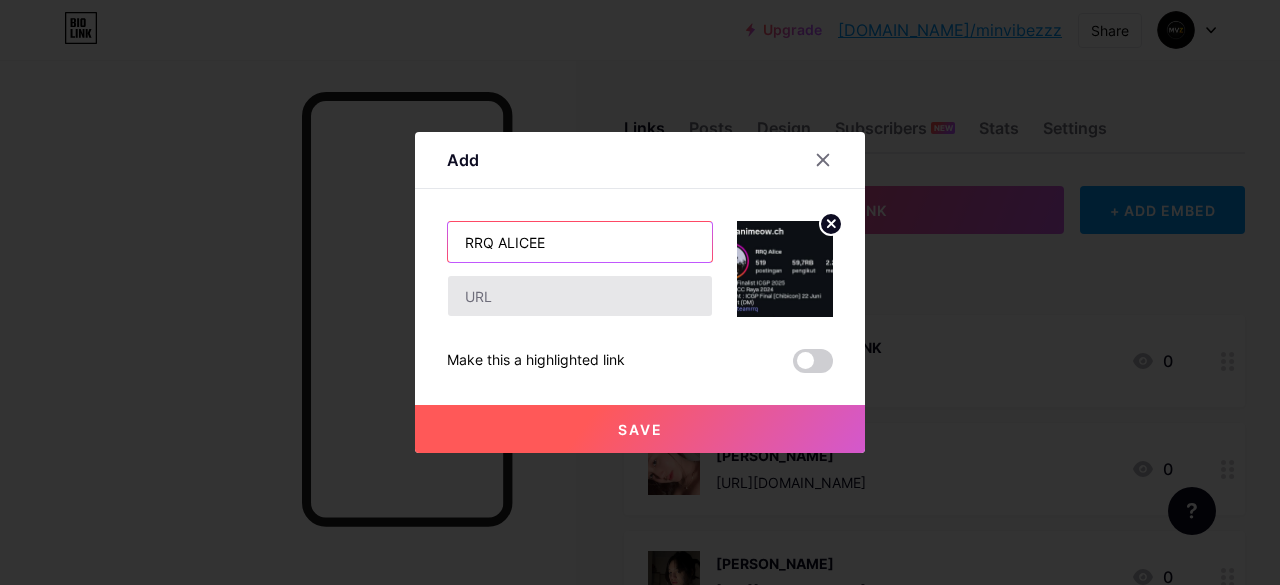 type on "RRQ ALICEE" 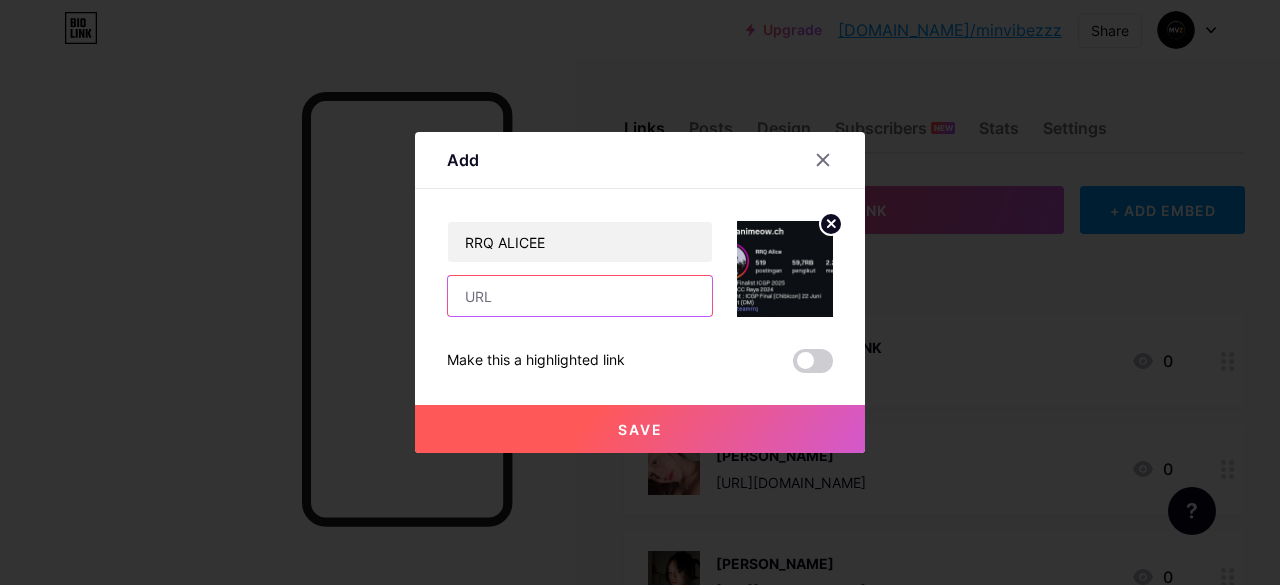 click at bounding box center [580, 296] 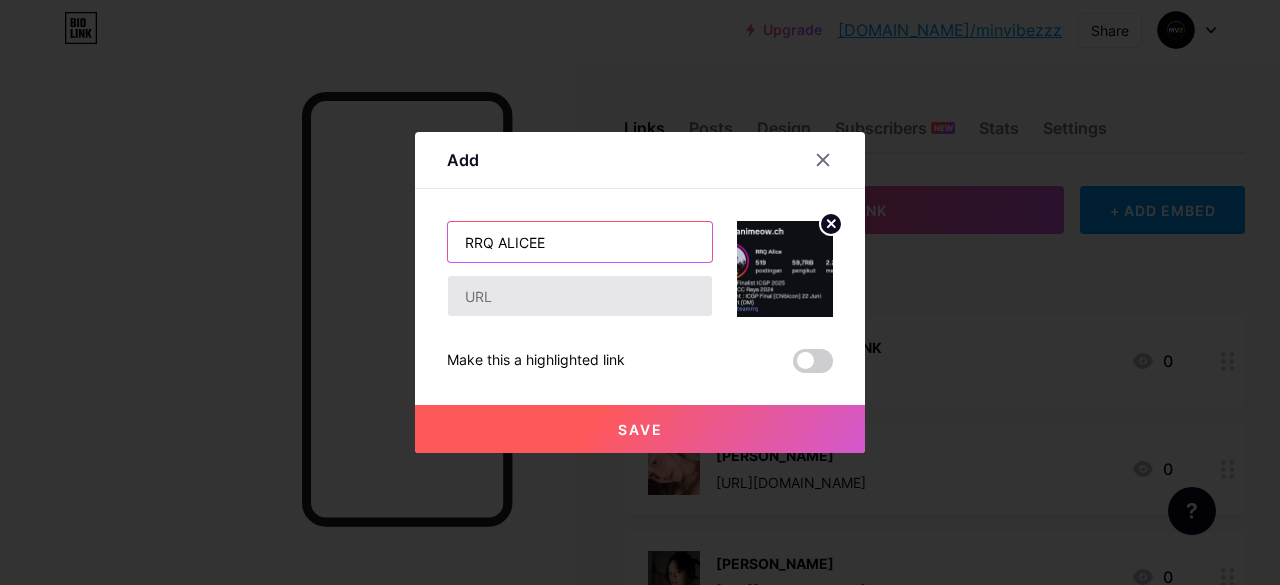 drag, startPoint x: 645, startPoint y: 229, endPoint x: 609, endPoint y: 276, distance: 59.20304 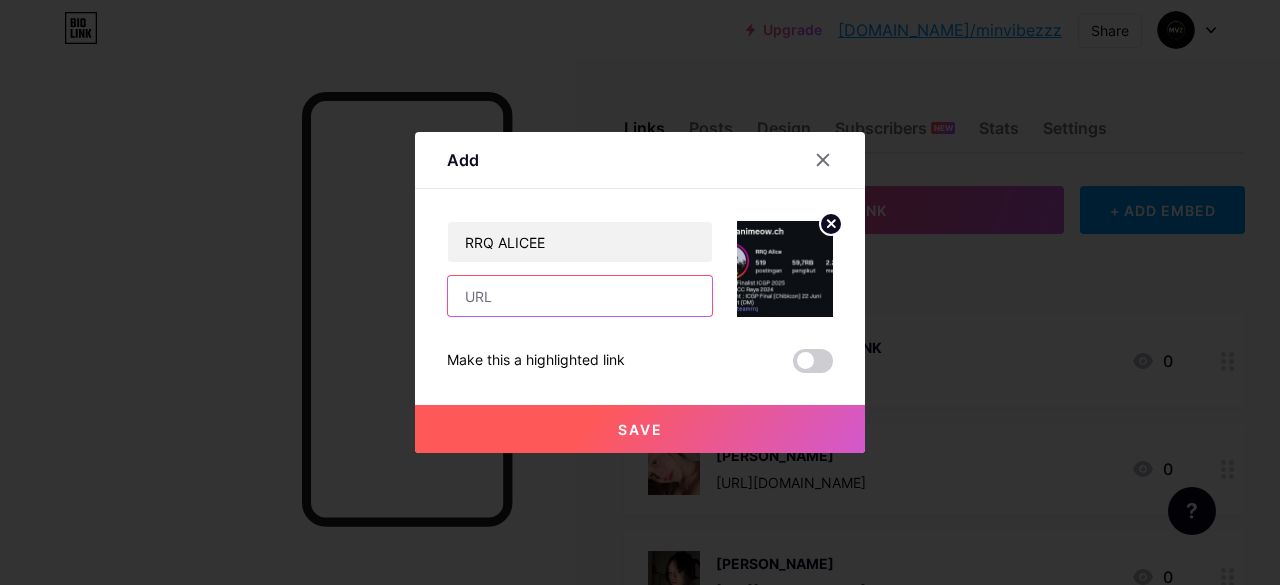 click at bounding box center (580, 296) 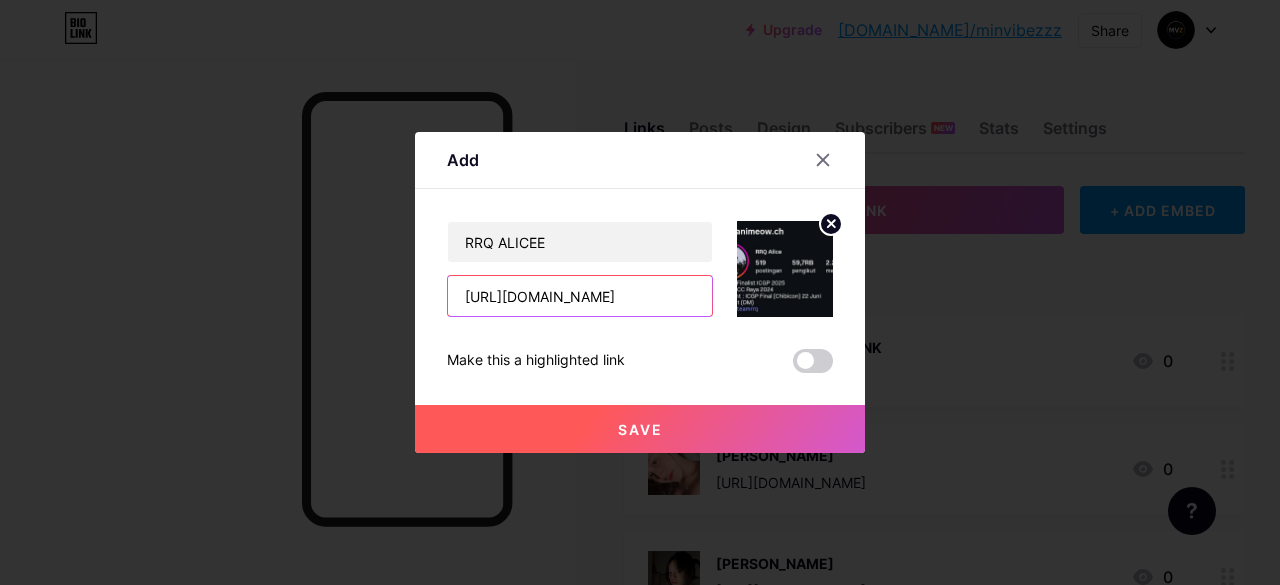 scroll, scrollTop: 0, scrollLeft: 146, axis: horizontal 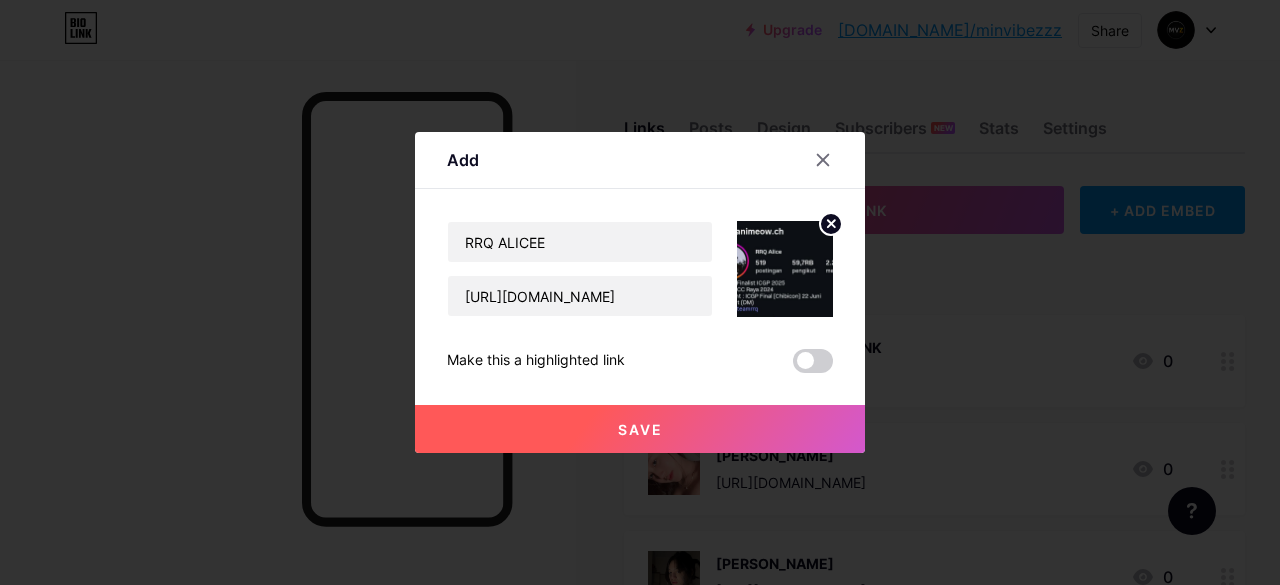 click on "Save" at bounding box center [640, 429] 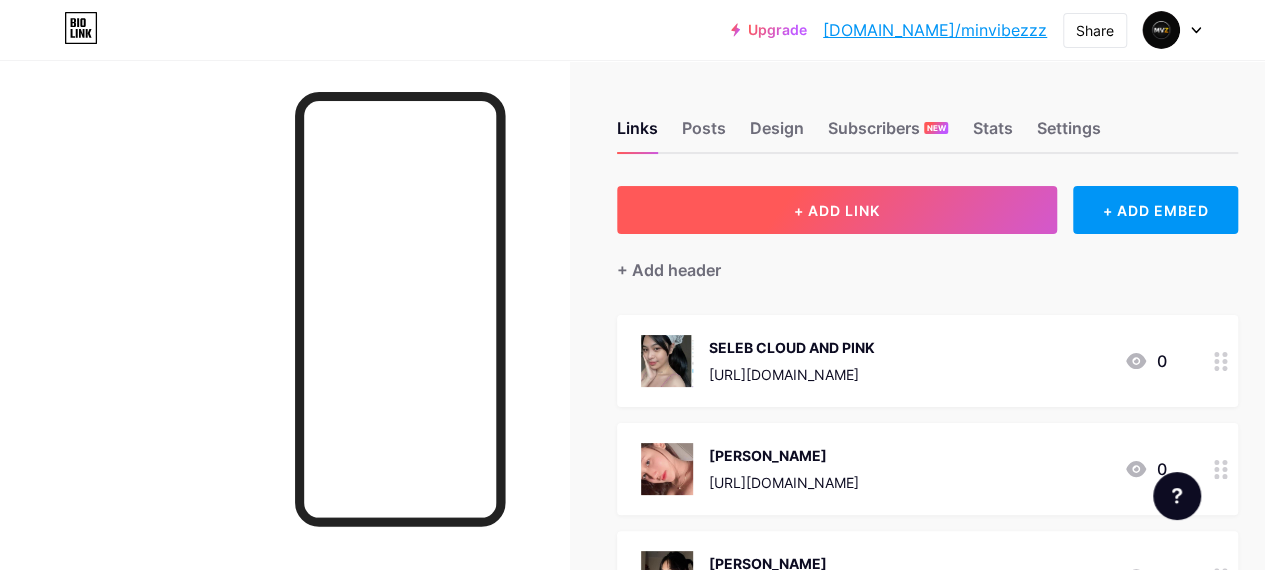 click on "+ ADD LINK" at bounding box center (837, 210) 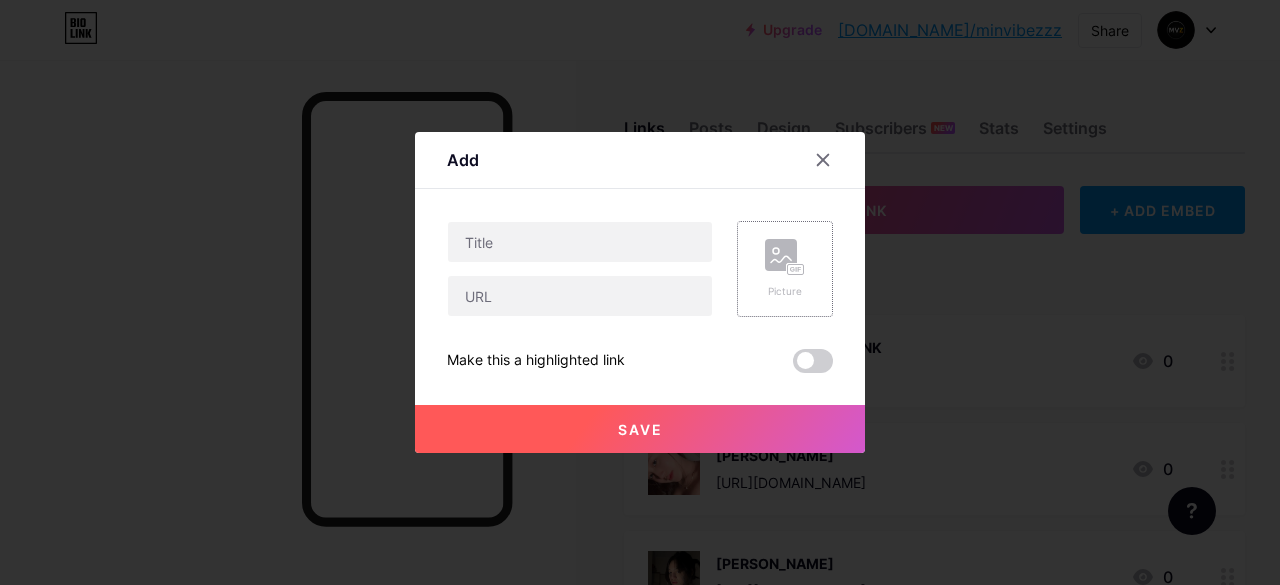 click 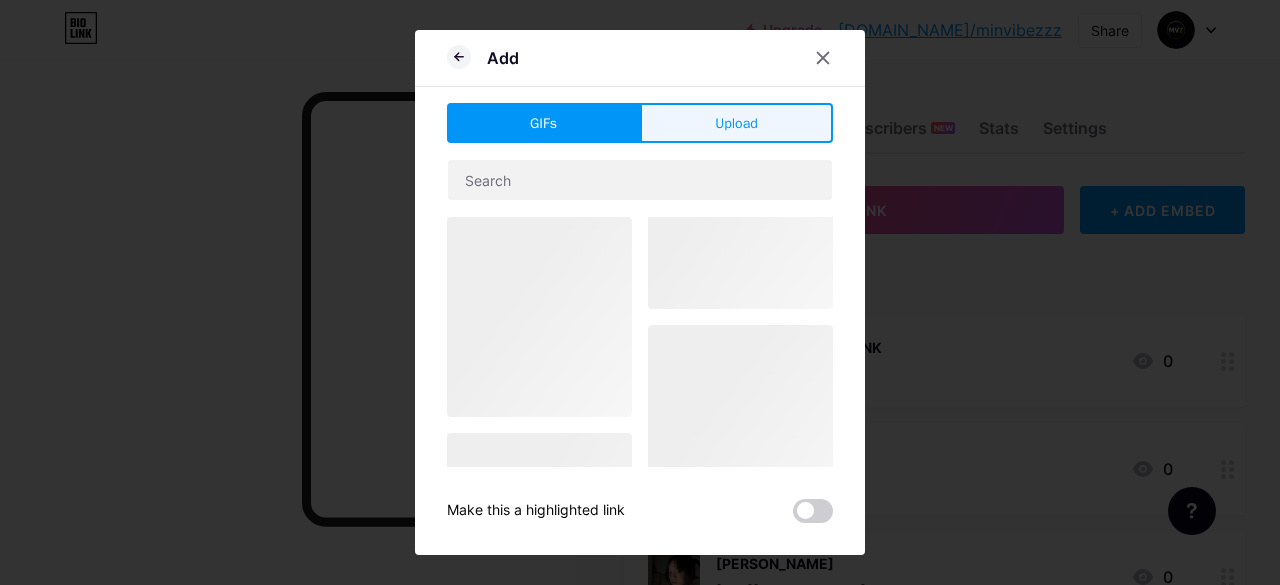 click on "Upload" at bounding box center [736, 123] 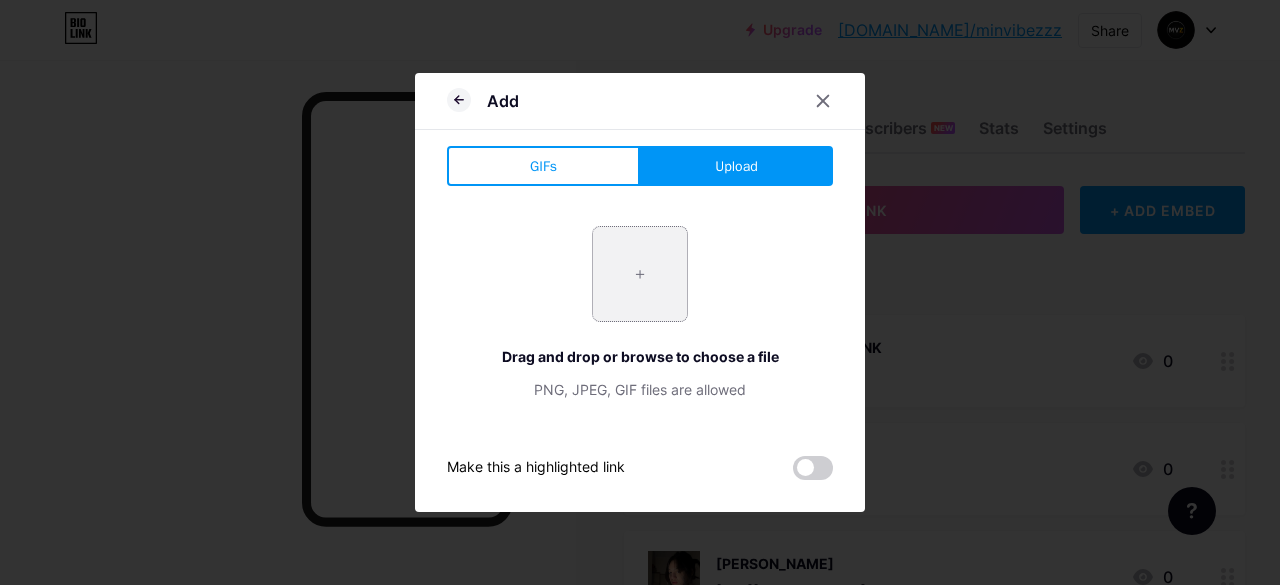 click at bounding box center [640, 274] 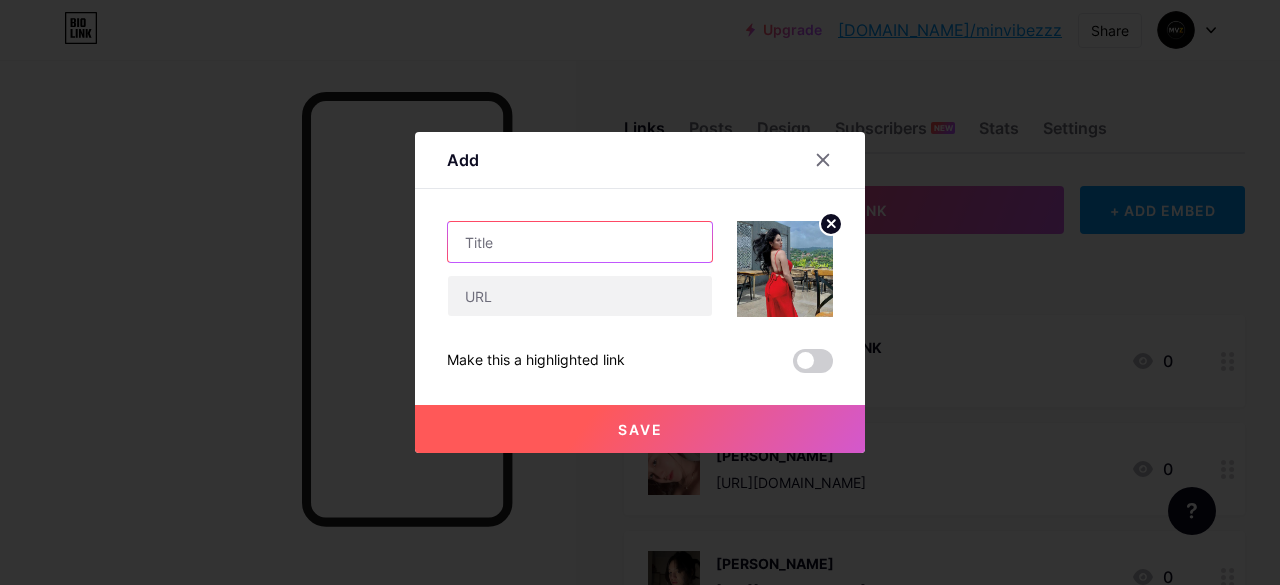click at bounding box center (580, 242) 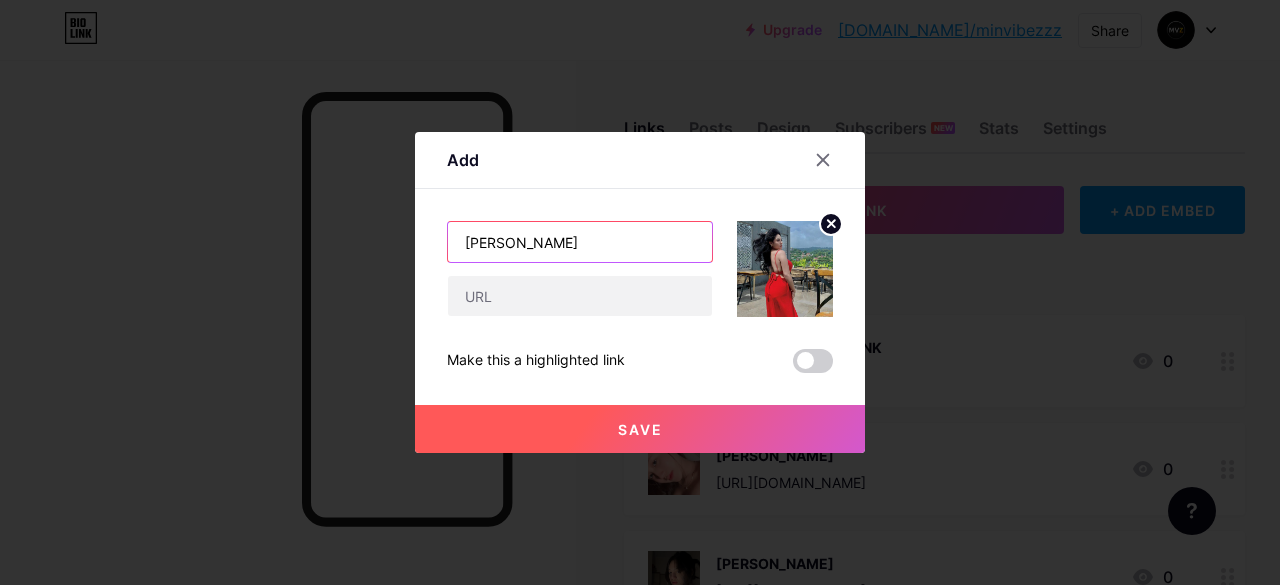 click on "[PERSON_NAME]" at bounding box center [580, 242] 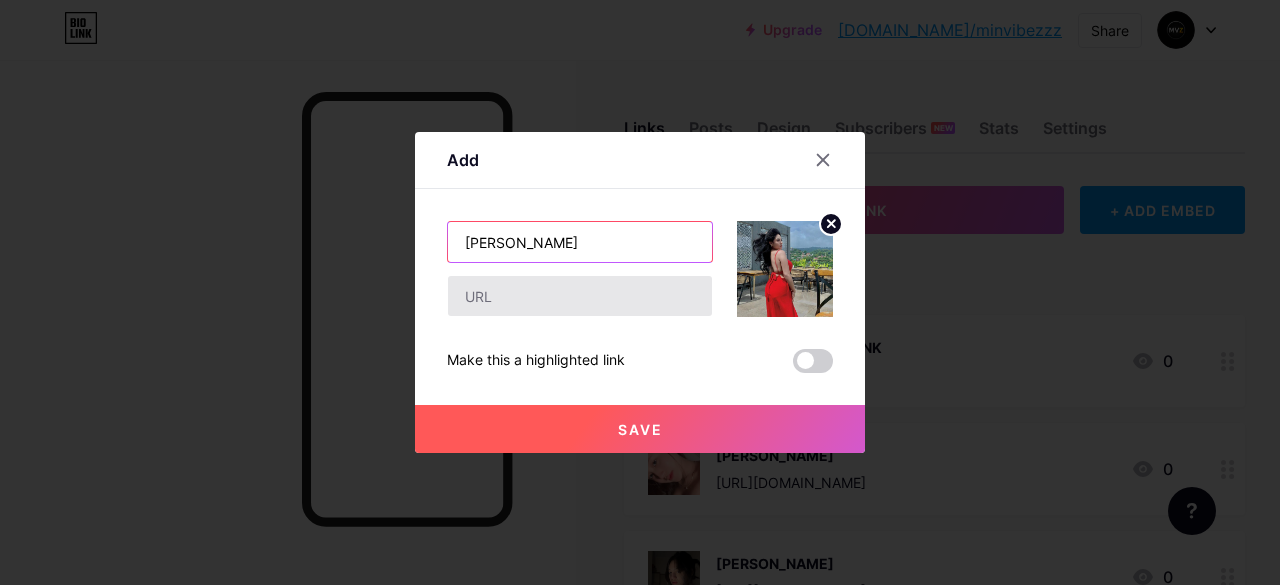 type on "[PERSON_NAME]" 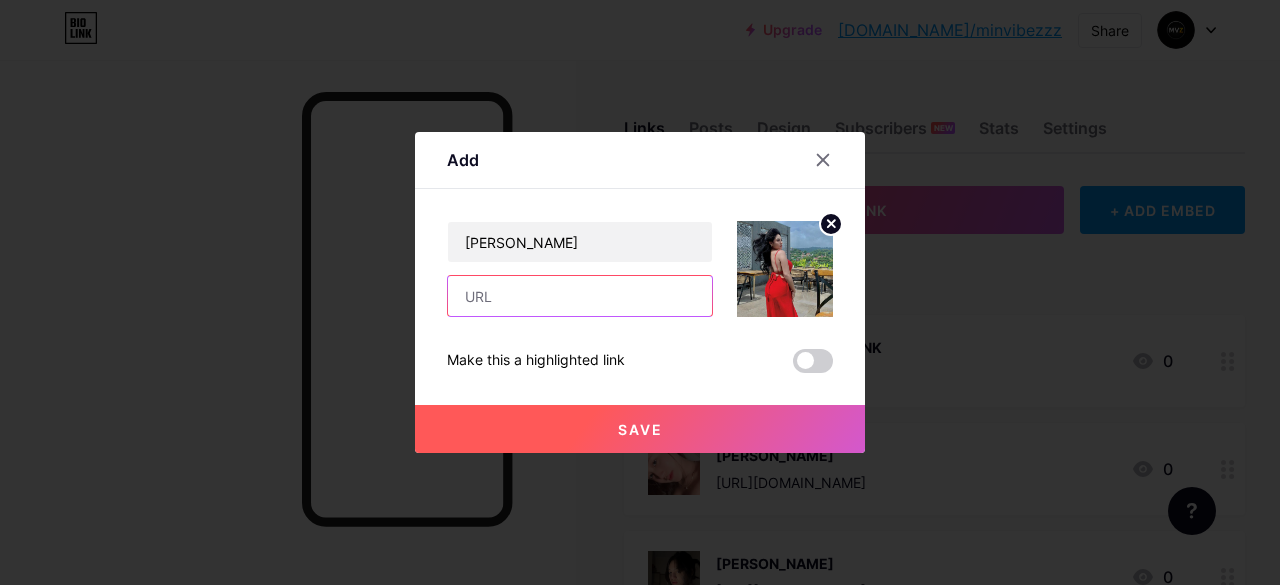 click at bounding box center [580, 296] 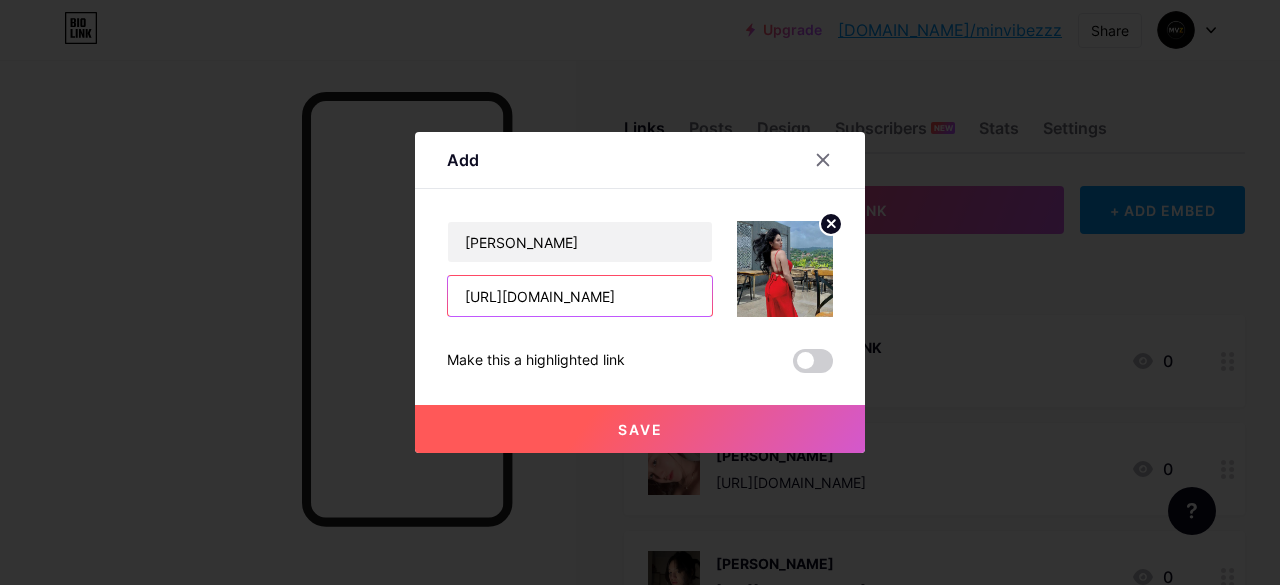 scroll, scrollTop: 0, scrollLeft: 146, axis: horizontal 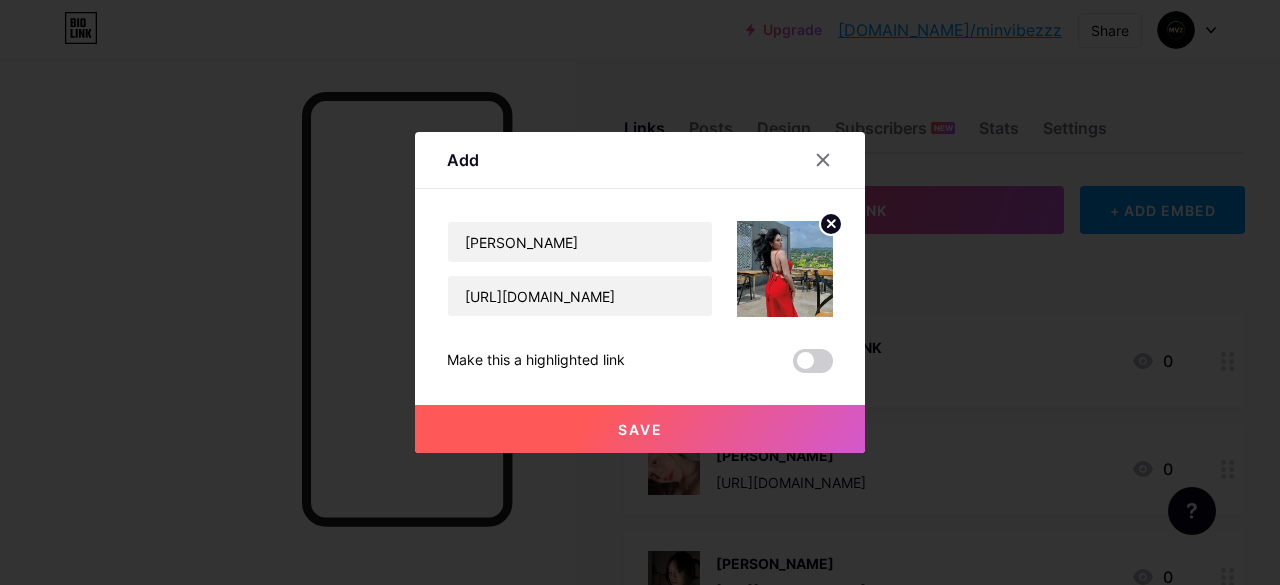 click on "Save" at bounding box center [640, 429] 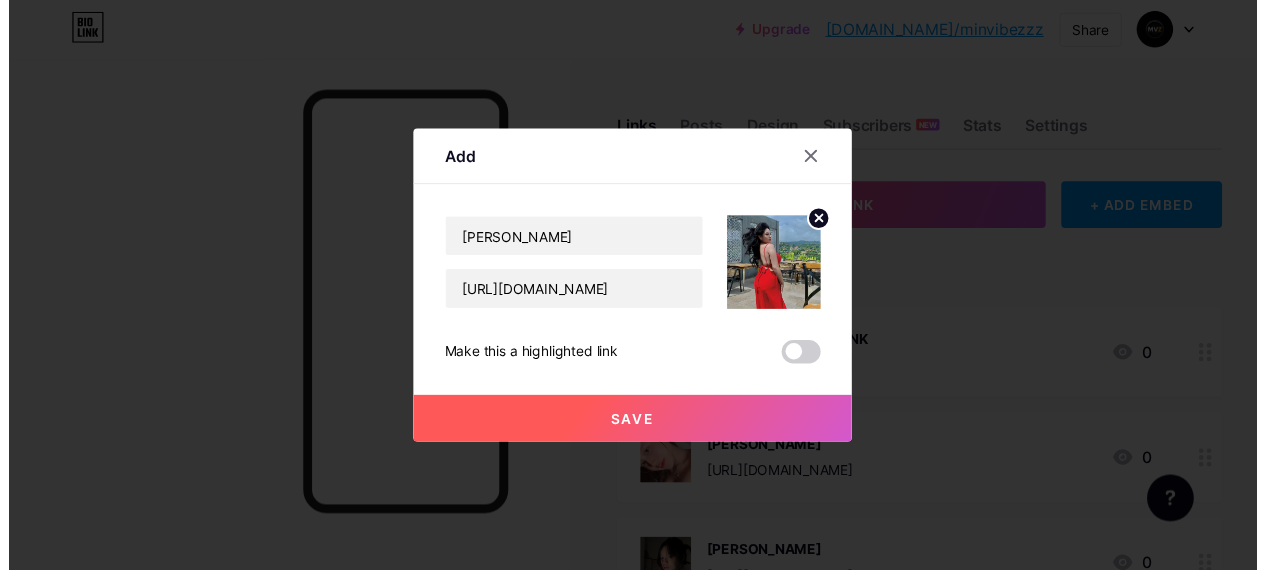 scroll, scrollTop: 0, scrollLeft: 0, axis: both 